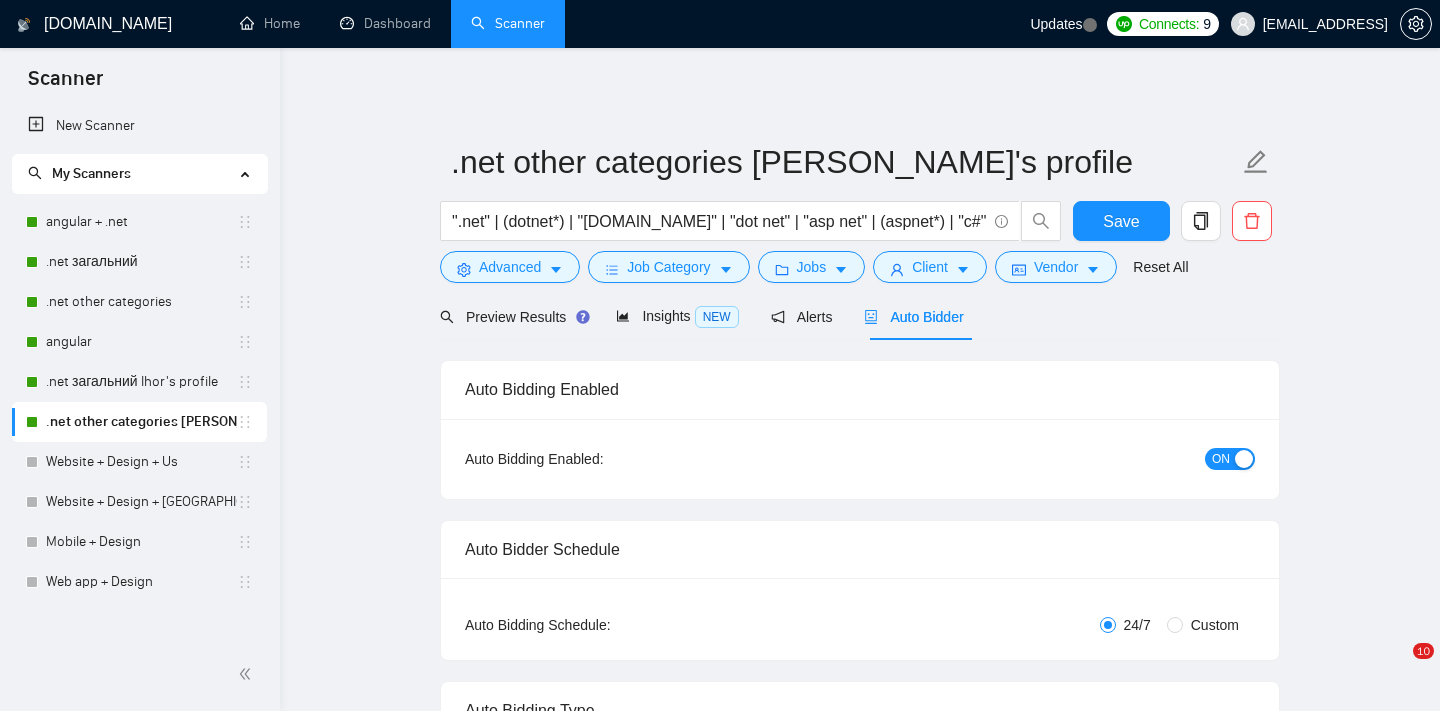 scroll, scrollTop: 0, scrollLeft: 0, axis: both 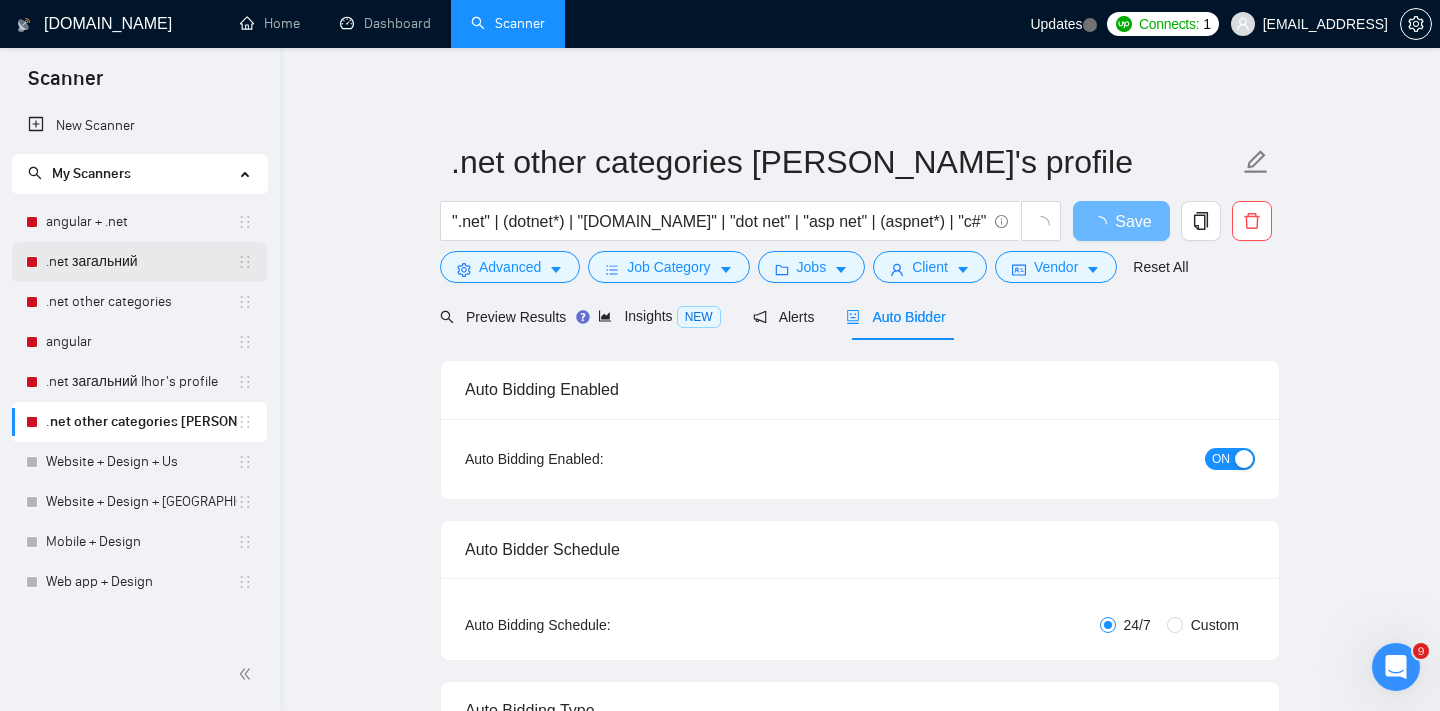 click on ".net загальний" at bounding box center [141, 262] 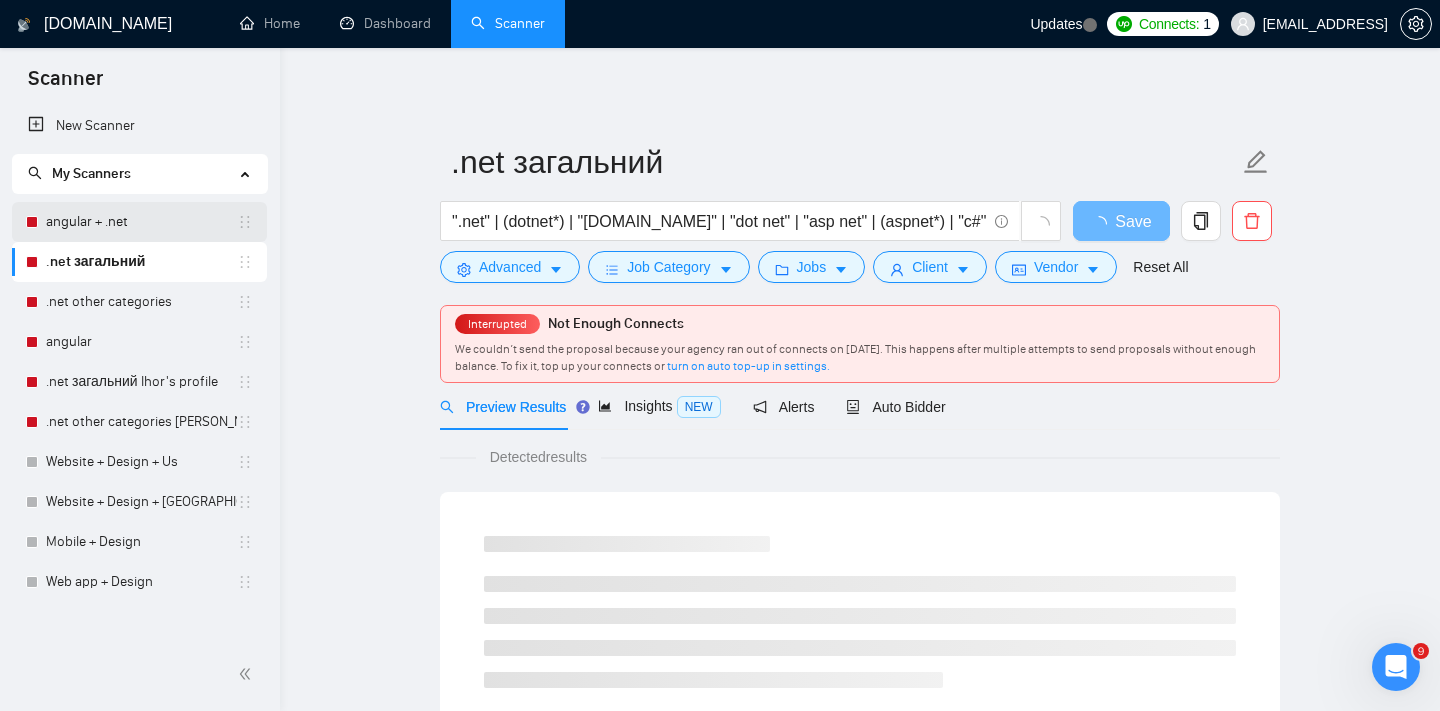 click on "angular + .net" at bounding box center (141, 222) 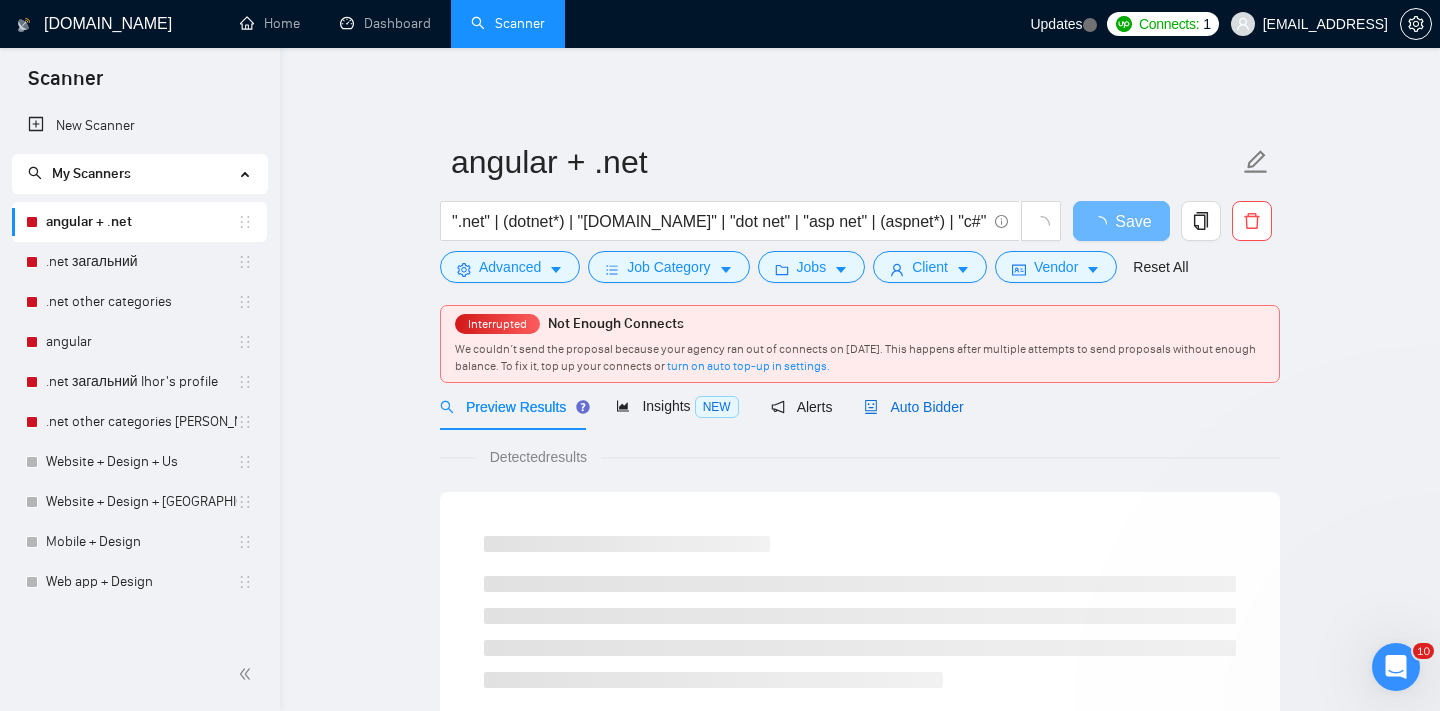 click on "Auto Bidder" at bounding box center (913, 407) 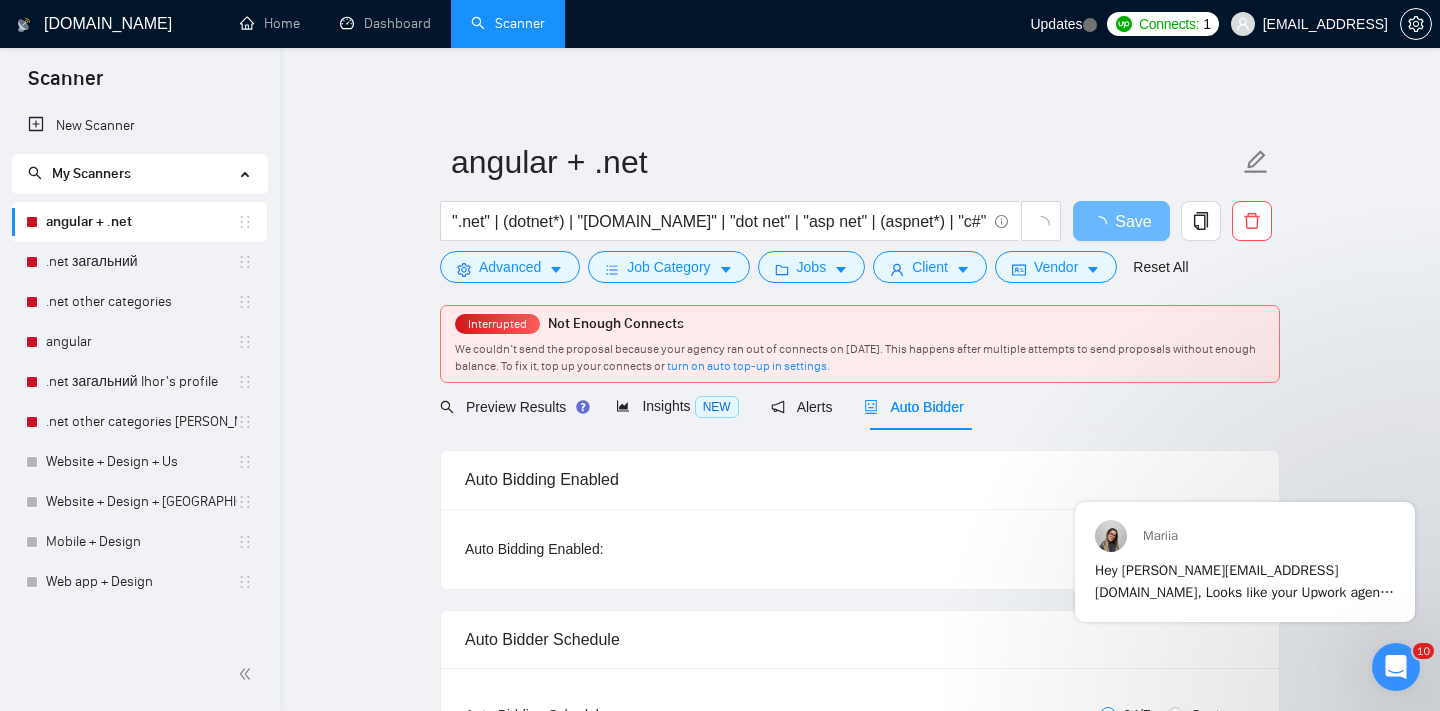 scroll, scrollTop: 0, scrollLeft: 0, axis: both 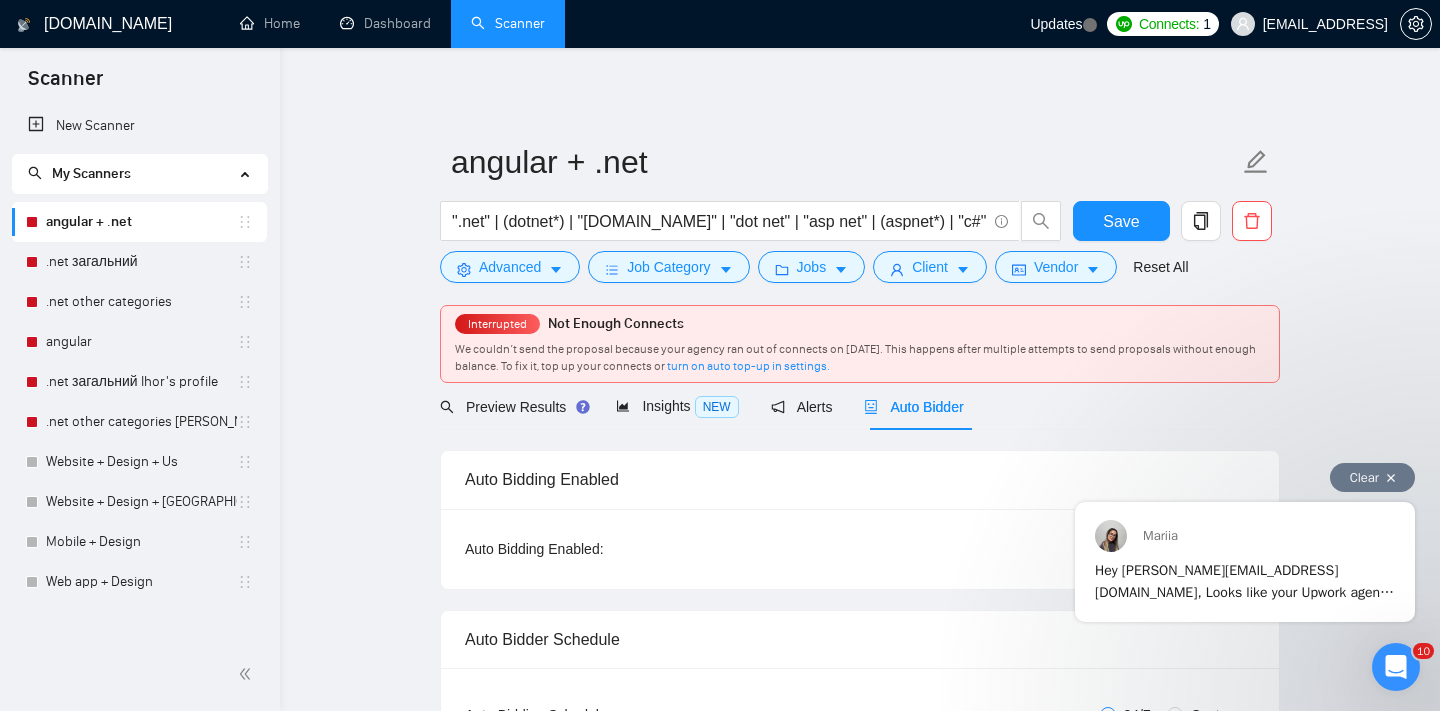 click on "Clear" at bounding box center (1372, 477) 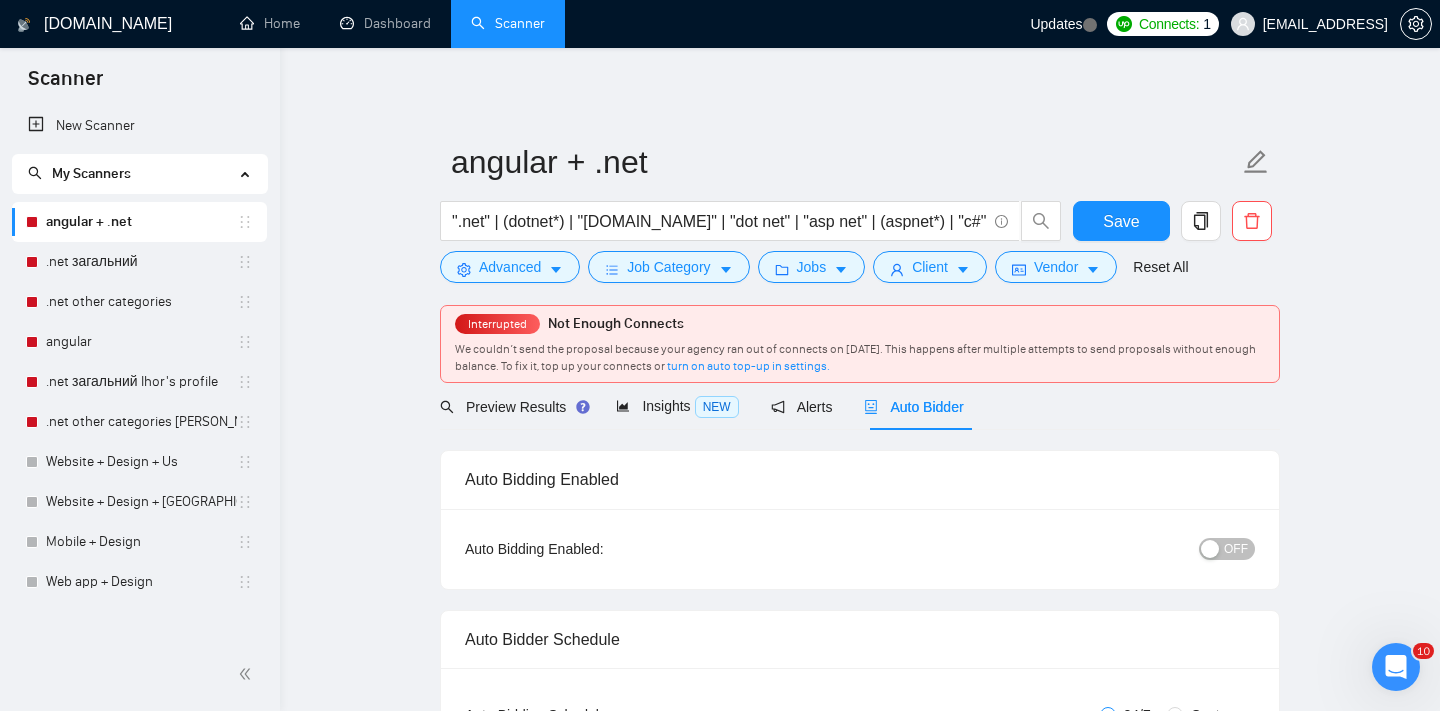 click on "OFF" at bounding box center (1236, 549) 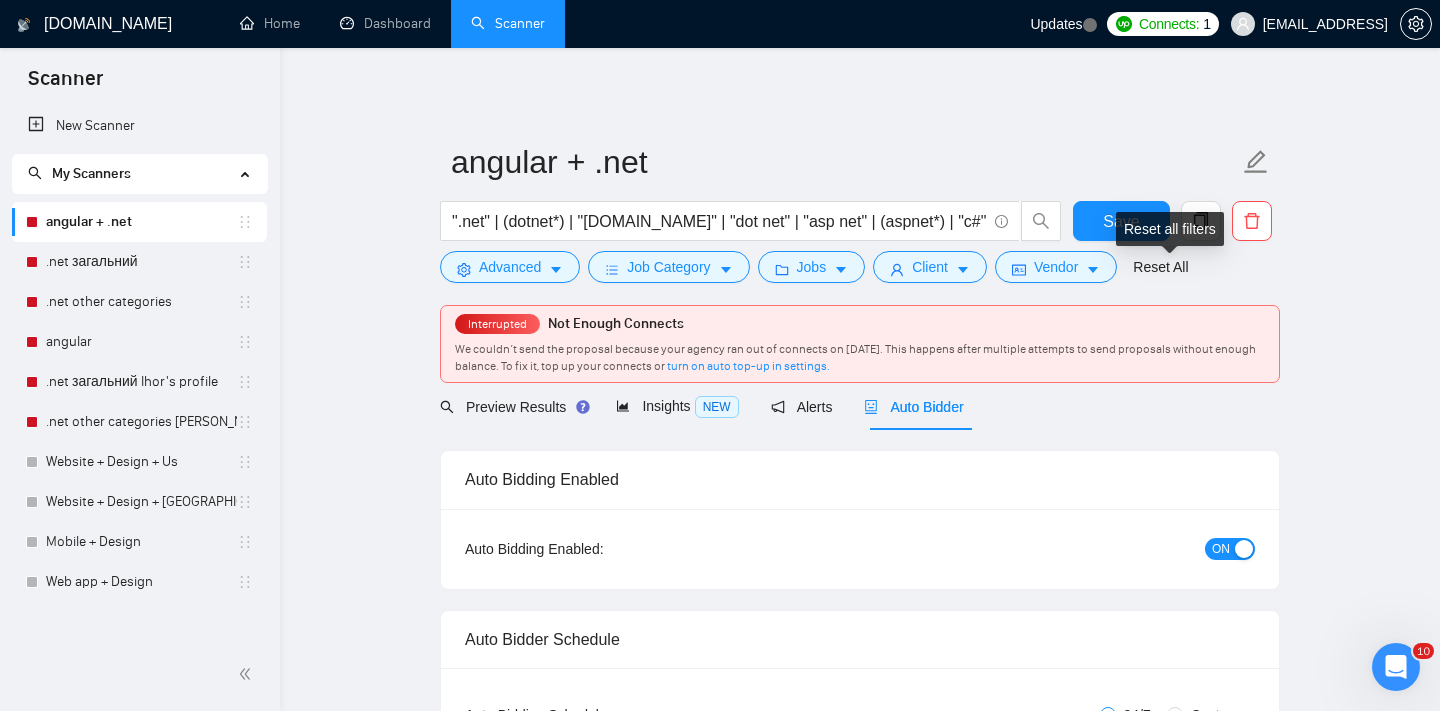 click on "Reset all filters" at bounding box center (1170, 229) 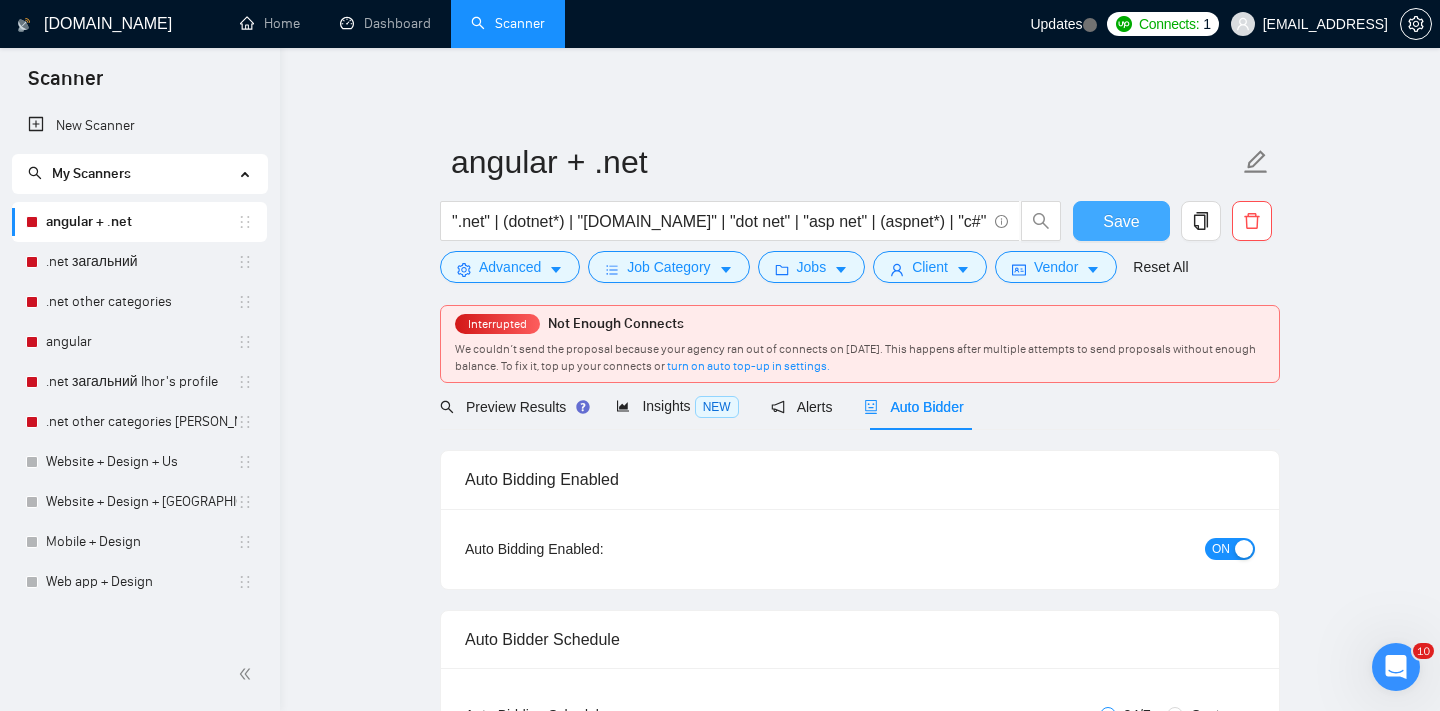 click on "Save" at bounding box center (1121, 221) 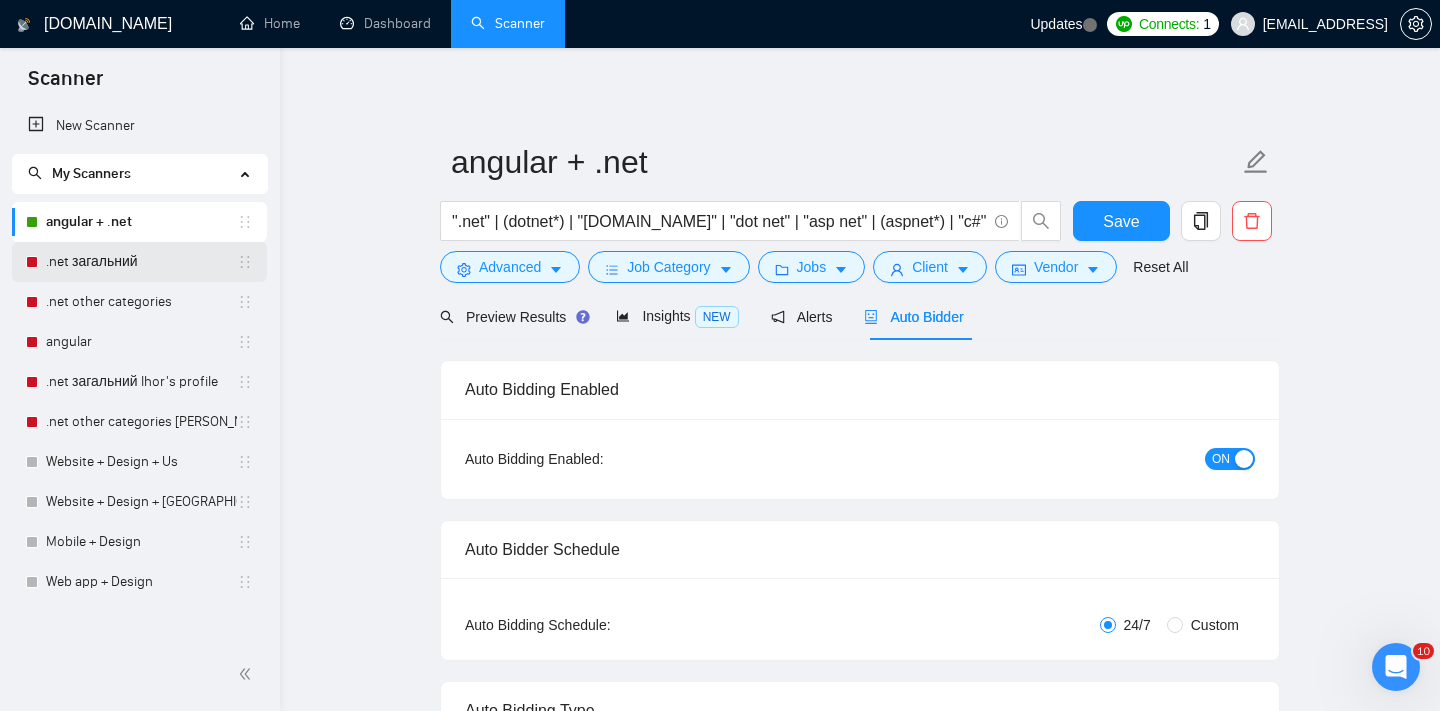 click on ".net загальний" at bounding box center [141, 262] 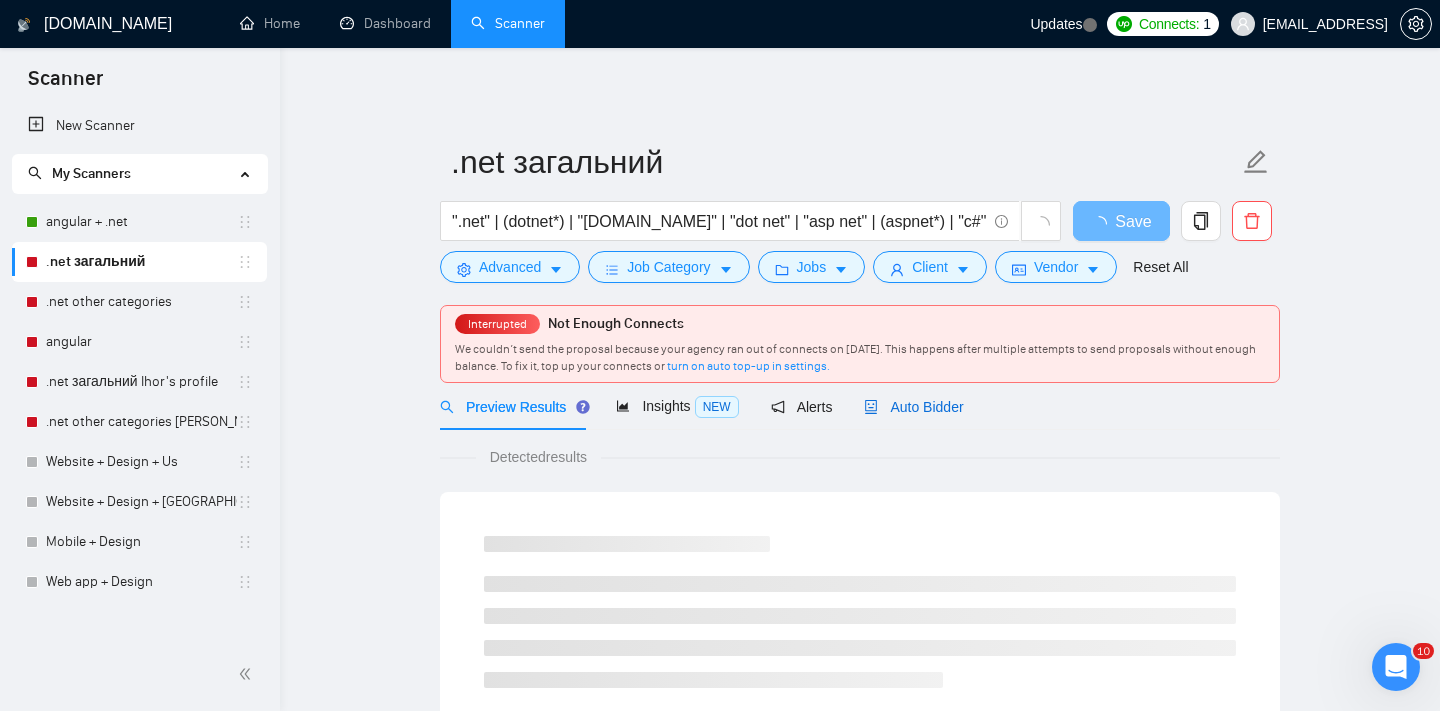 click on "Auto Bidder" at bounding box center [913, 407] 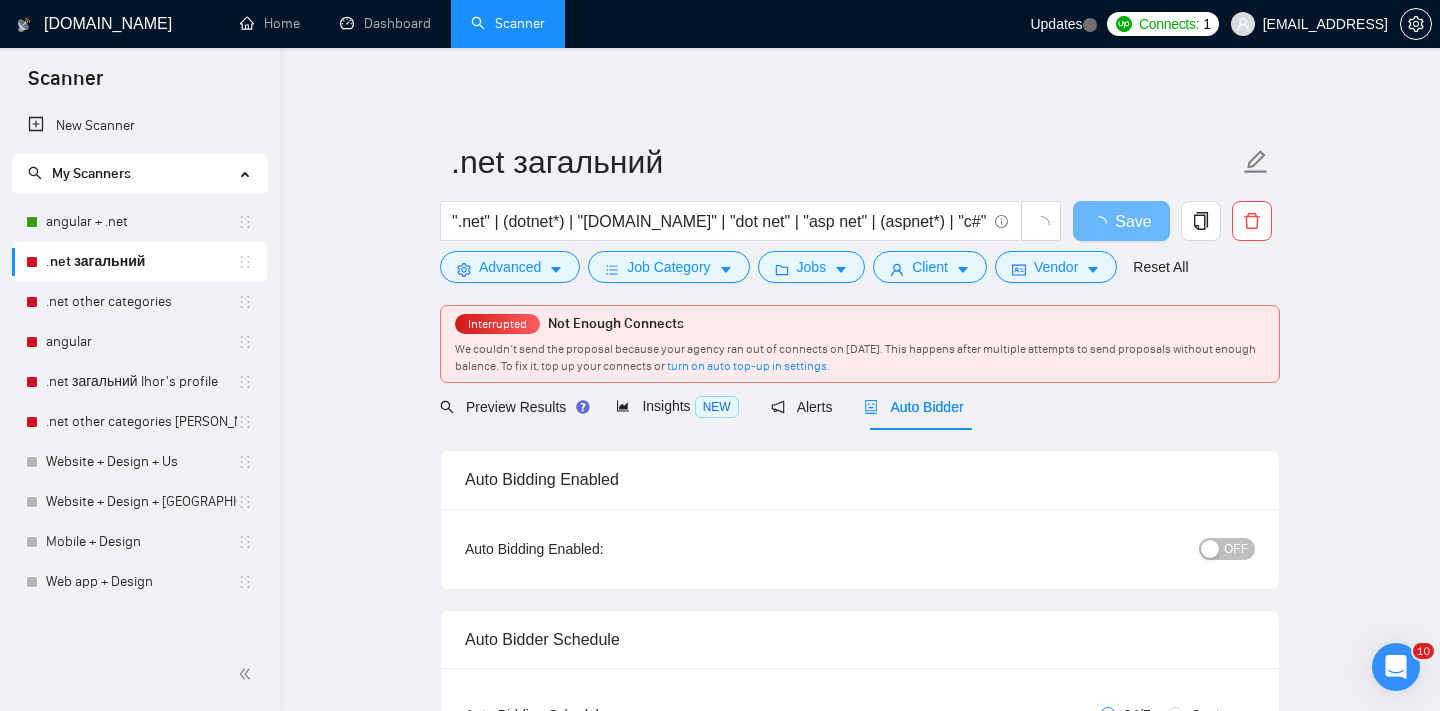 click on "OFF" at bounding box center [1236, 549] 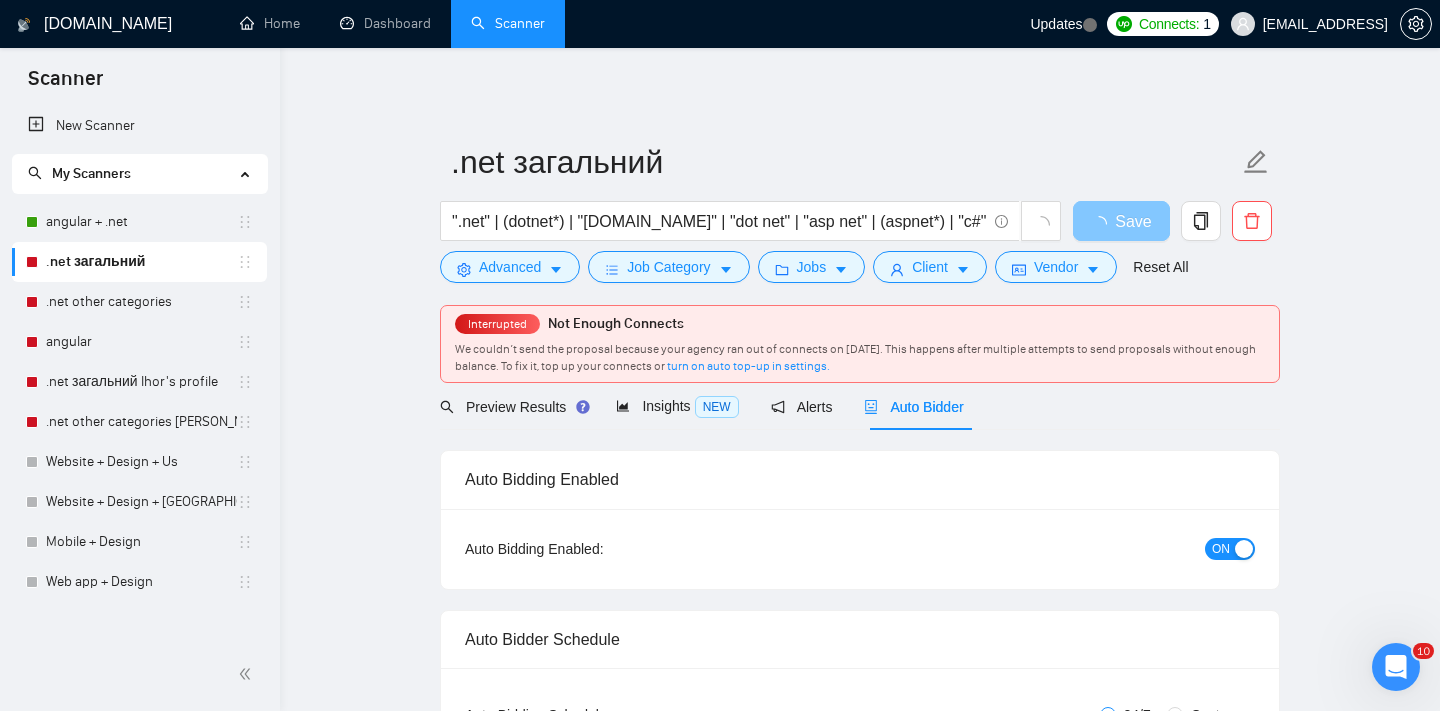 click on "Save" at bounding box center [1133, 221] 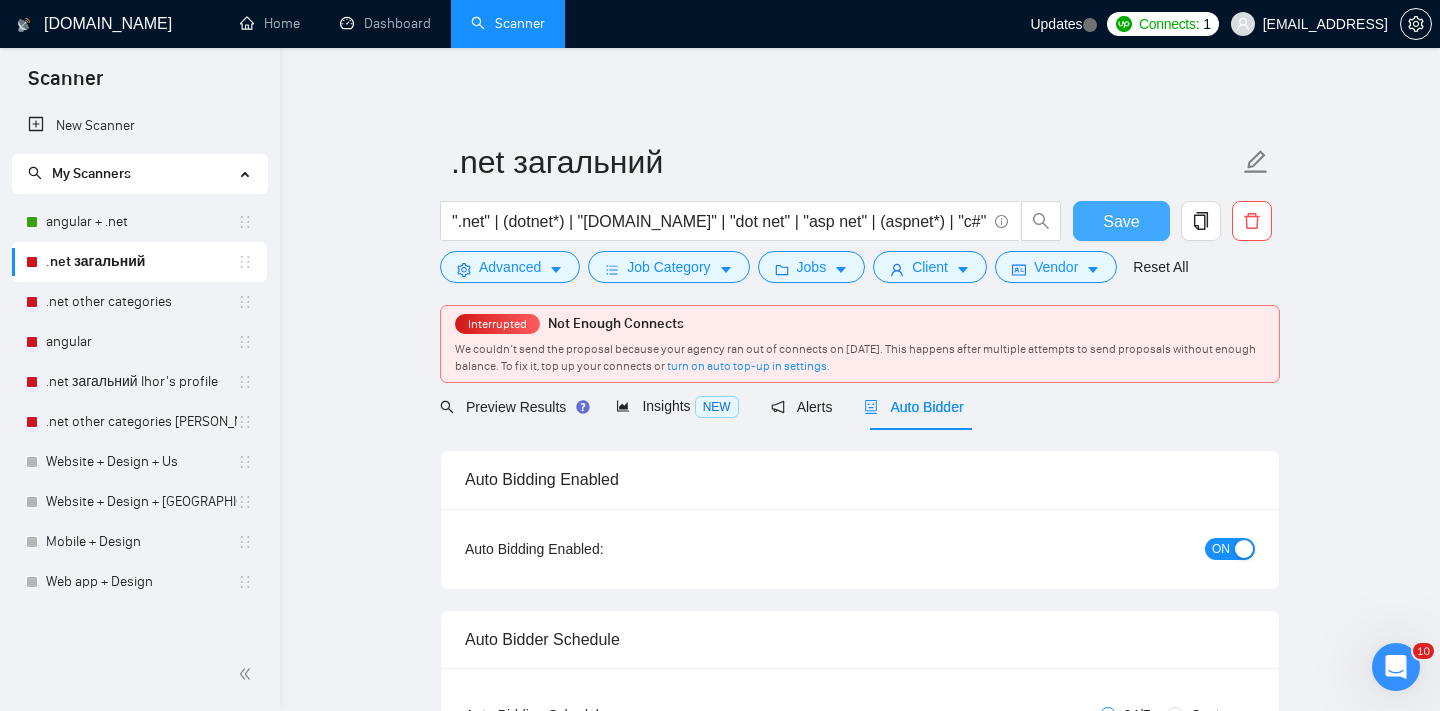 click on "Save" at bounding box center (1121, 221) 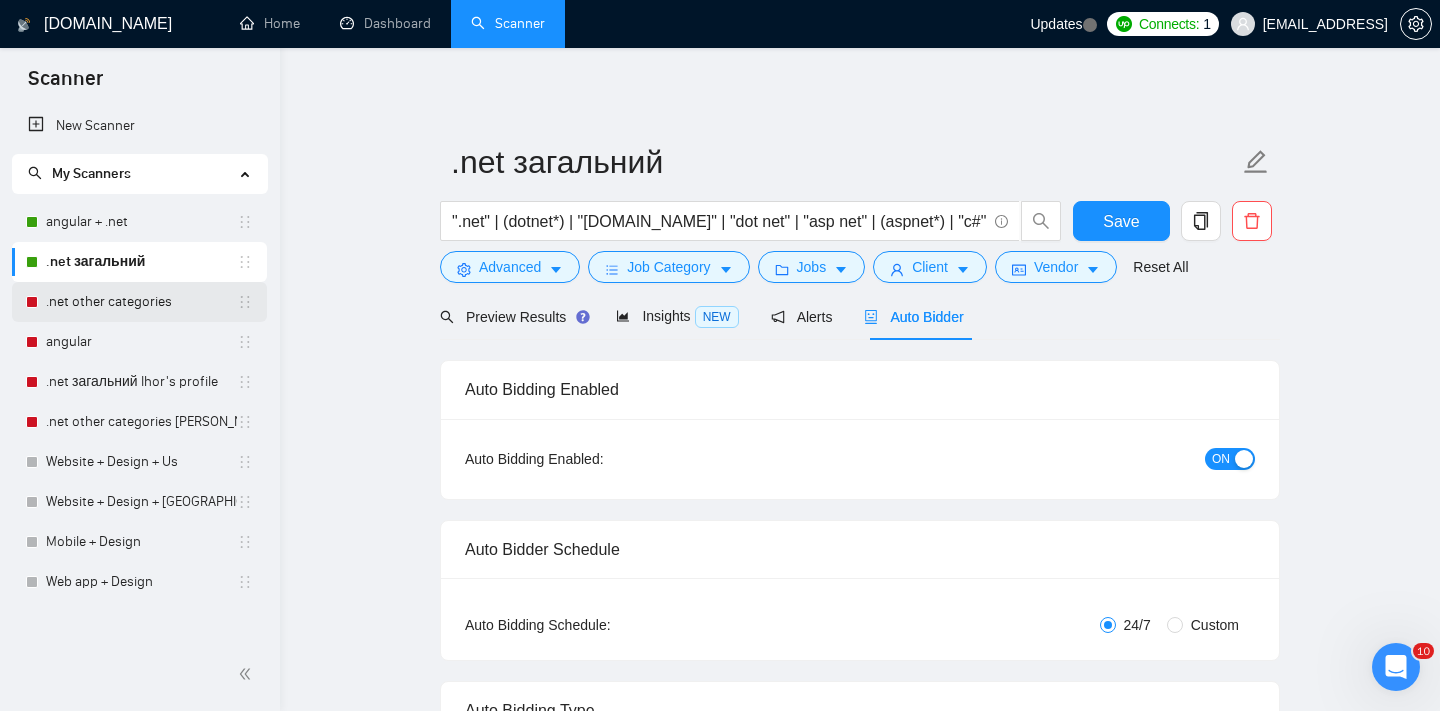 click on ".net other categories" at bounding box center (141, 302) 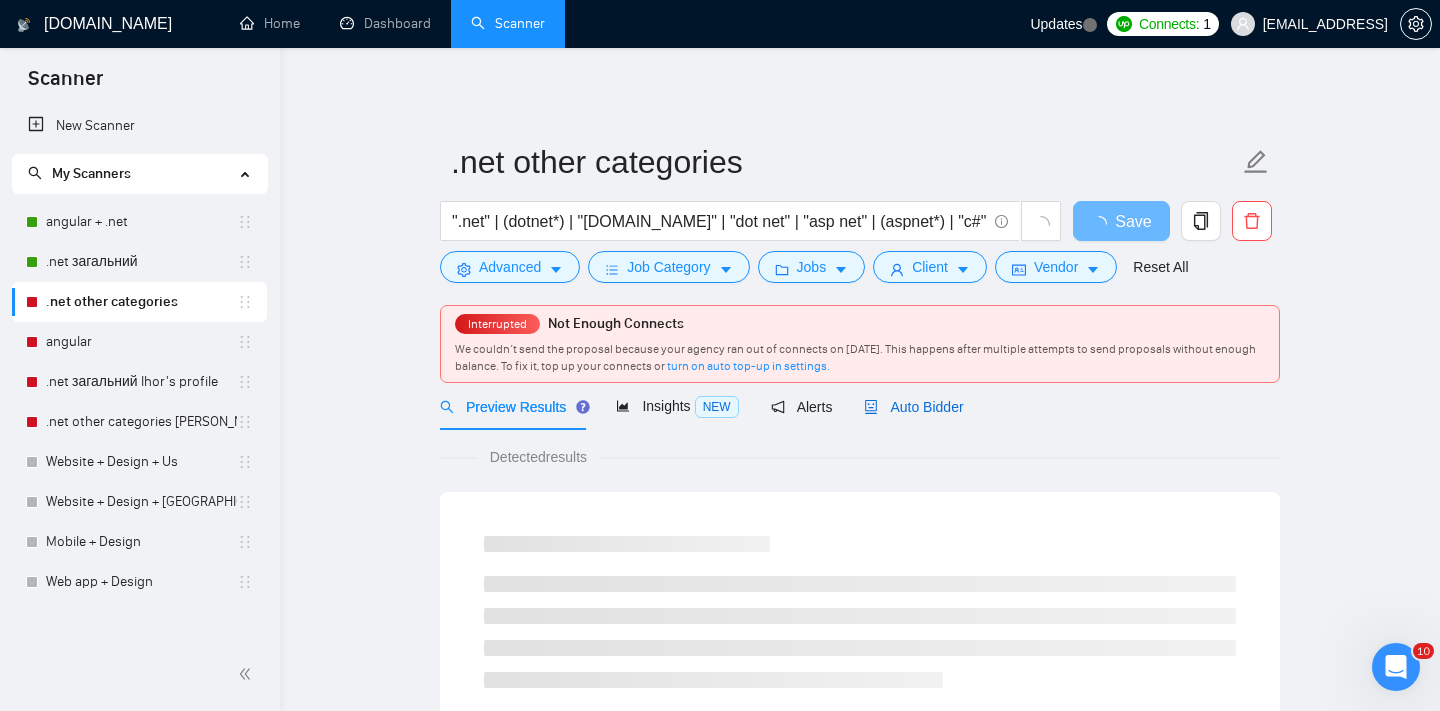 click on "Auto Bidder" at bounding box center (913, 407) 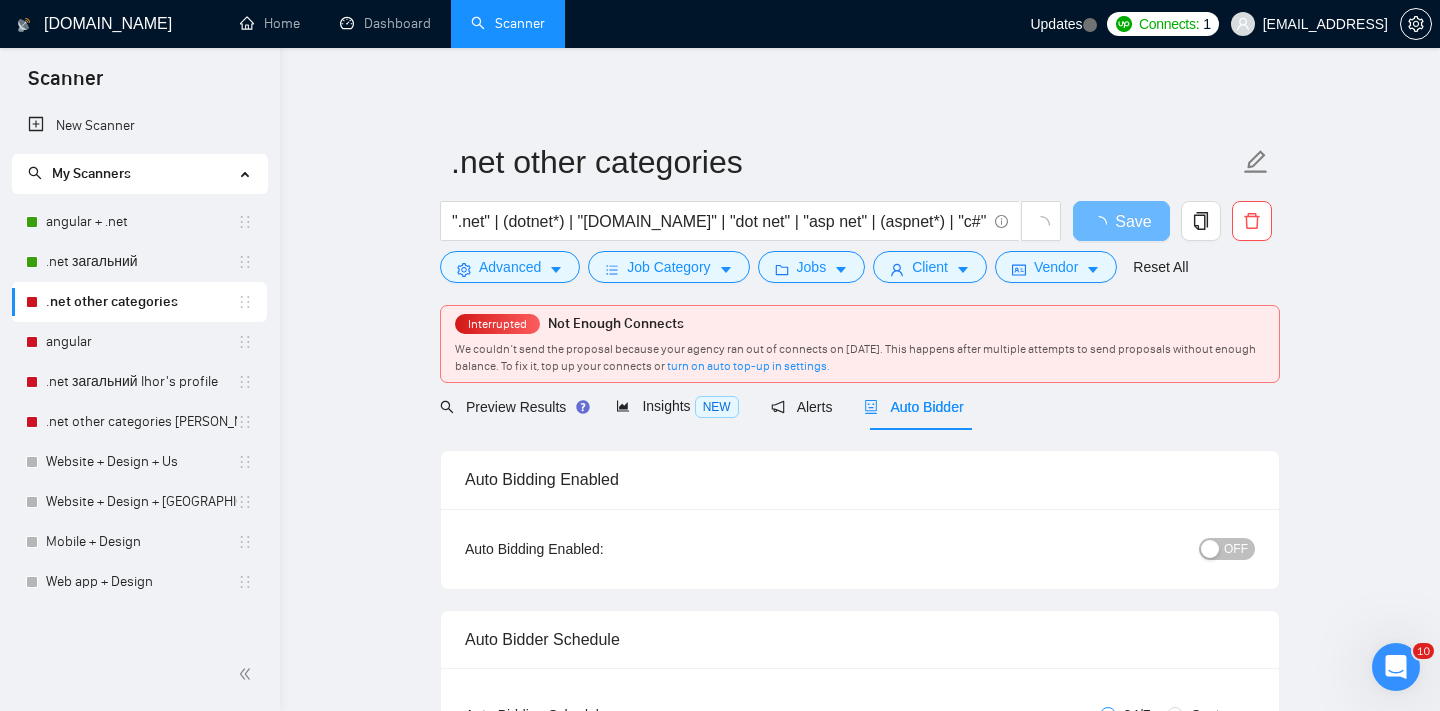 click on "OFF" at bounding box center [1236, 549] 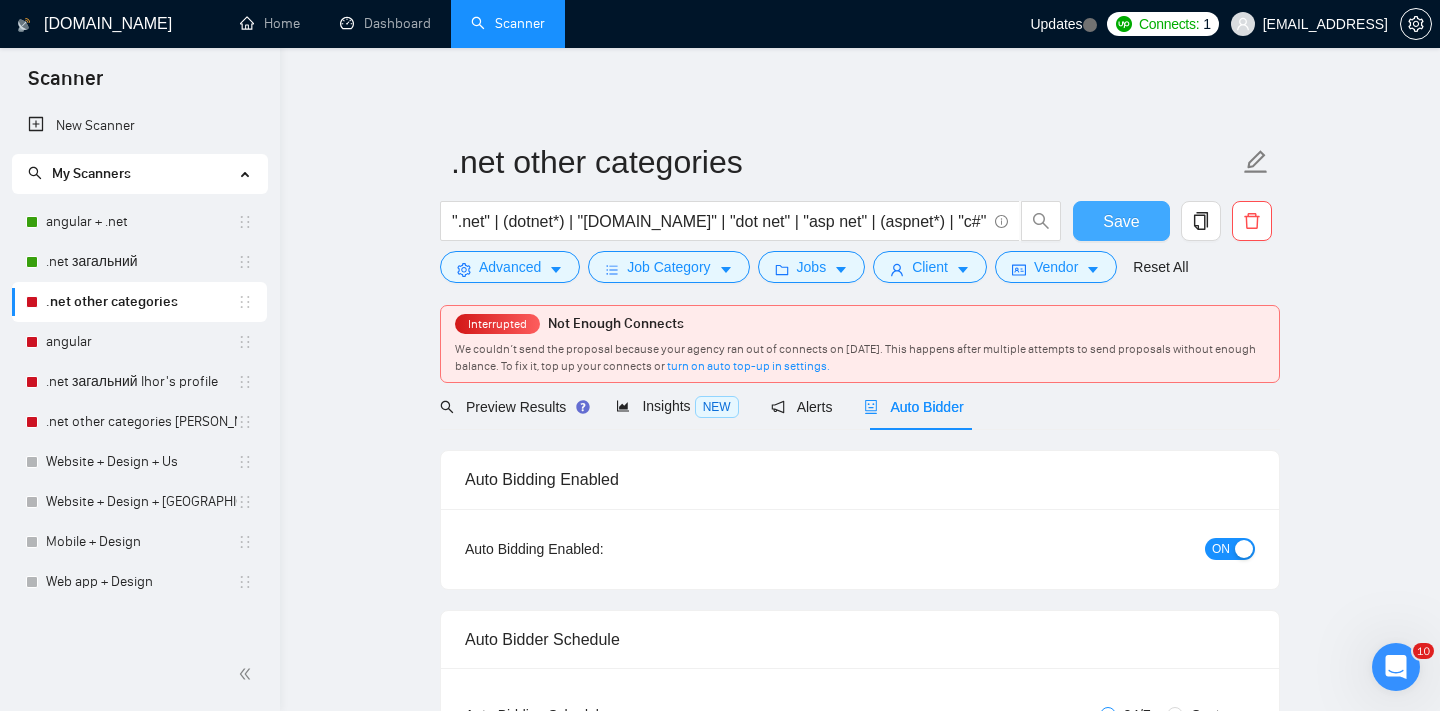 click on "Save" at bounding box center [1121, 221] 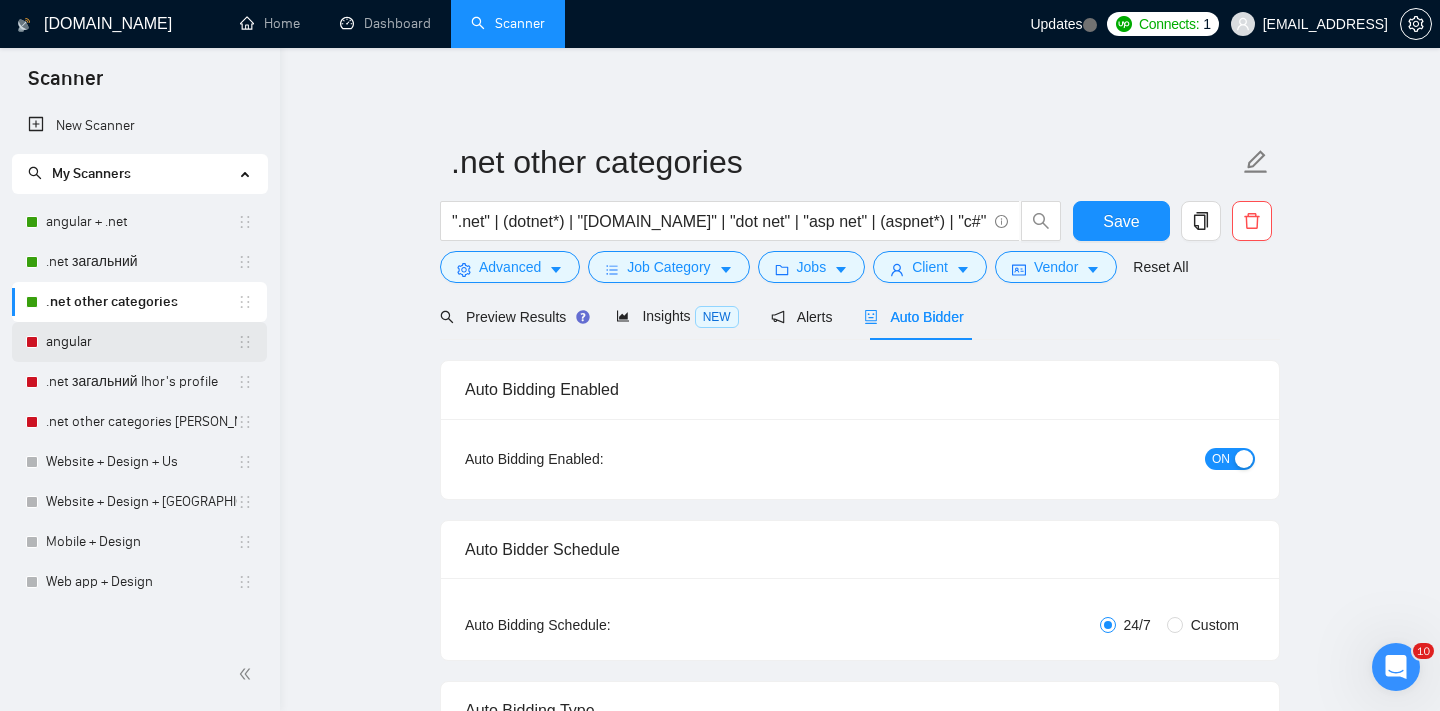 click on "angular" at bounding box center [141, 342] 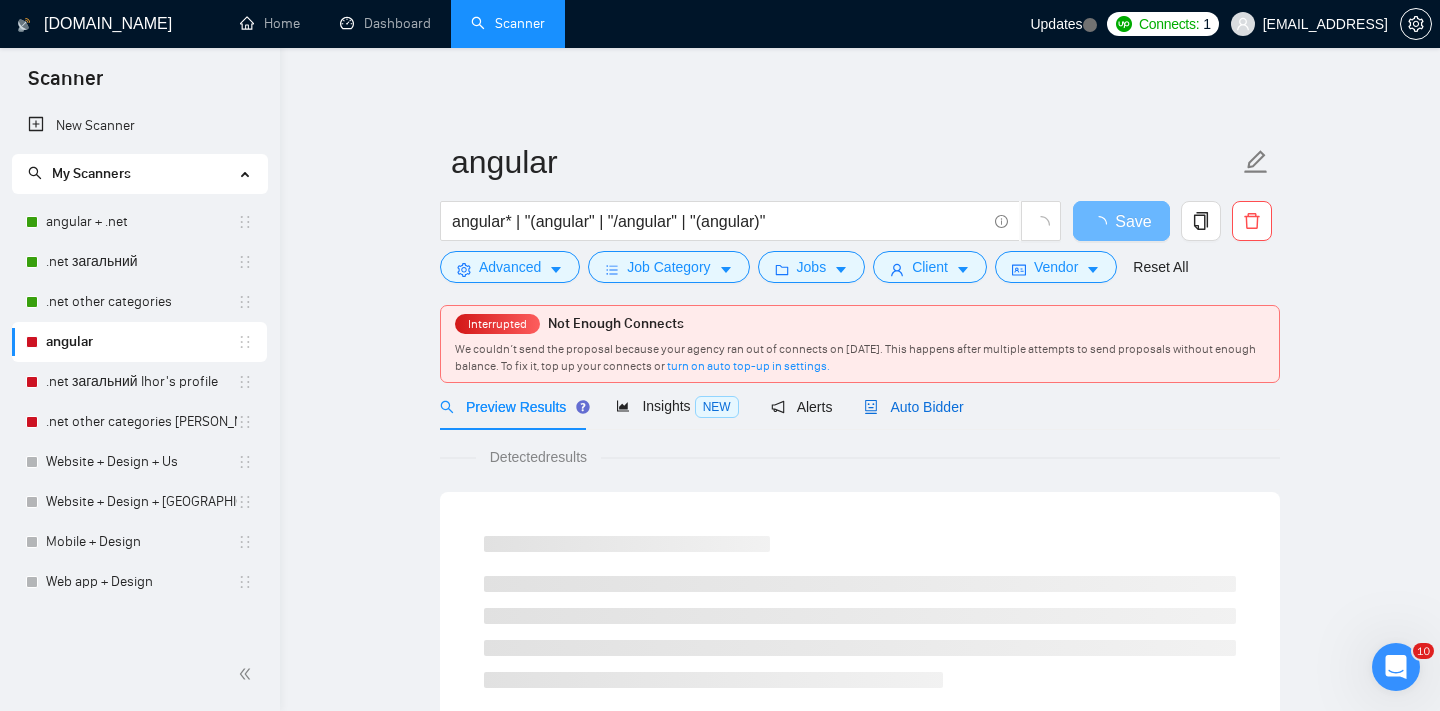 drag, startPoint x: 939, startPoint y: 399, endPoint x: 956, endPoint y: 372, distance: 31.906113 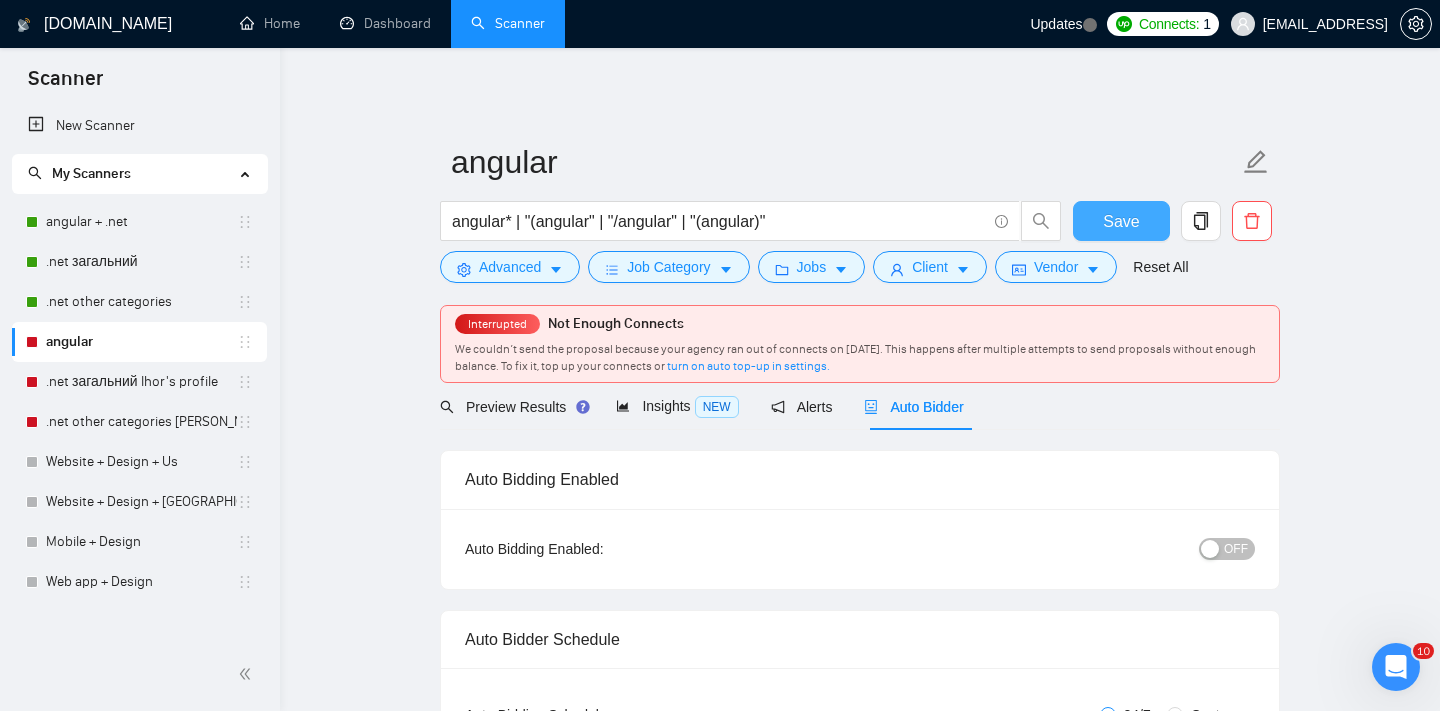 click on "Save" at bounding box center (1121, 221) 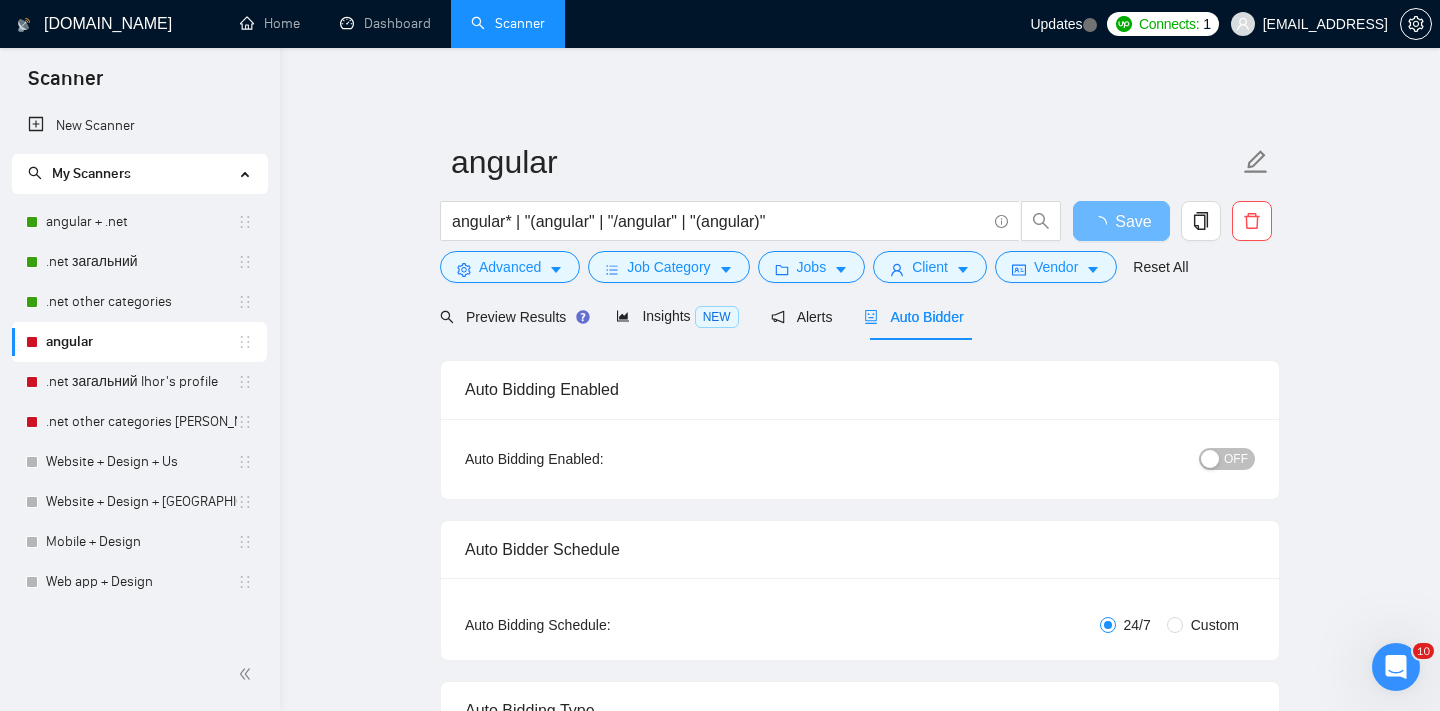 click on "OFF" at bounding box center (1236, 459) 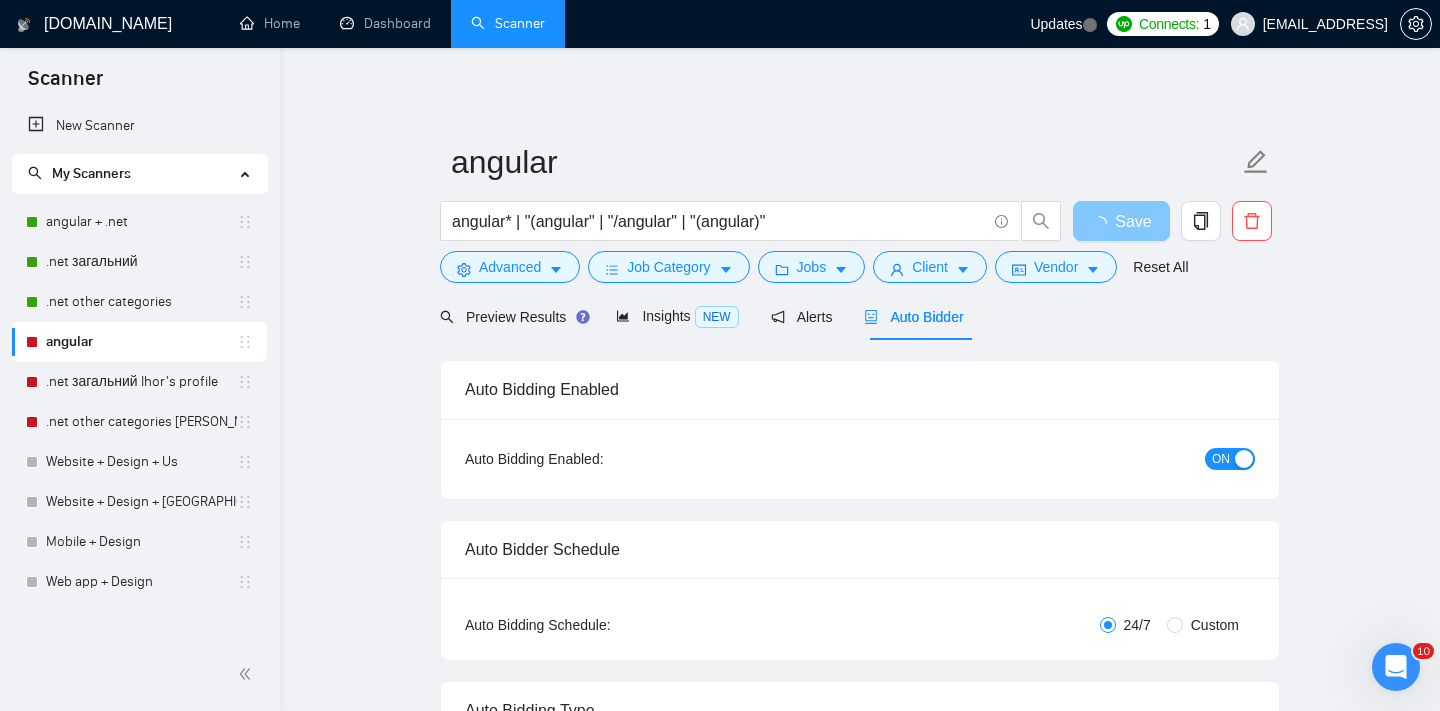 click on "Save" at bounding box center [1133, 221] 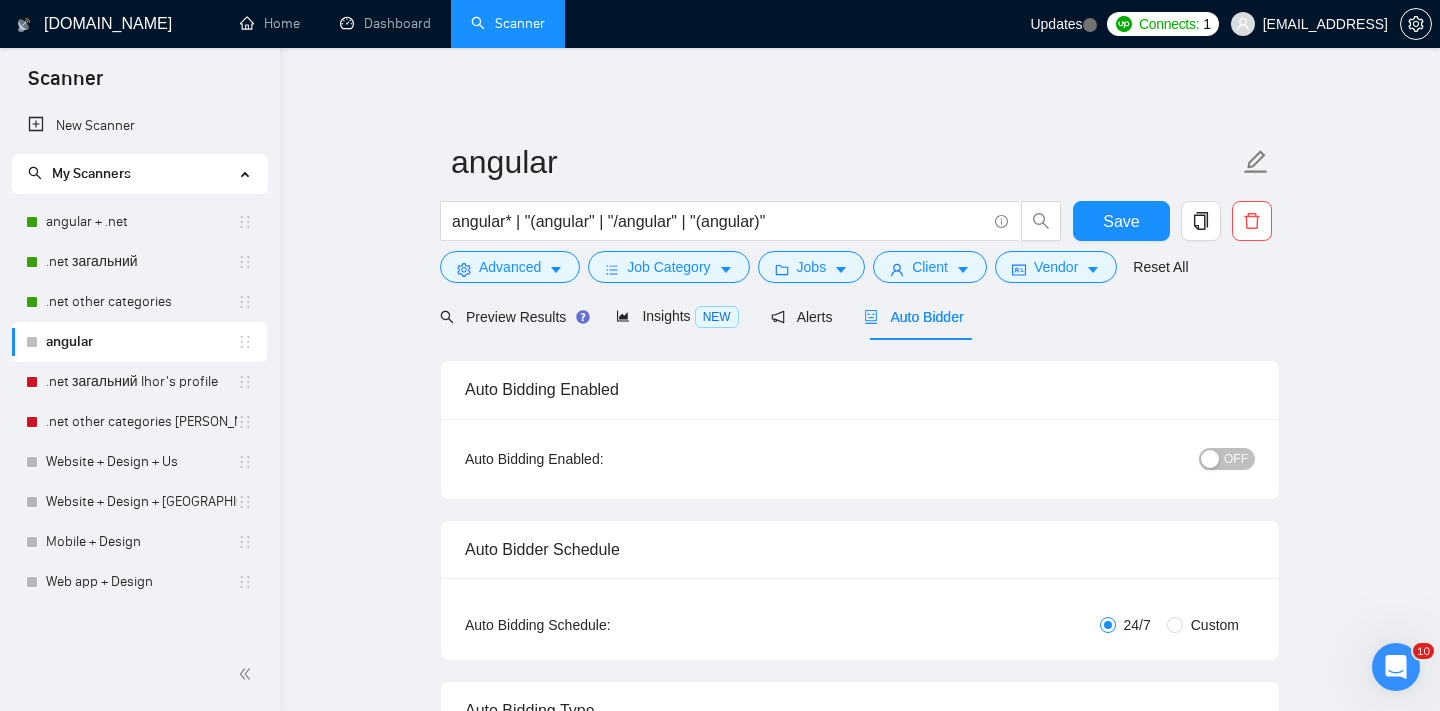 click on "OFF" at bounding box center [1236, 459] 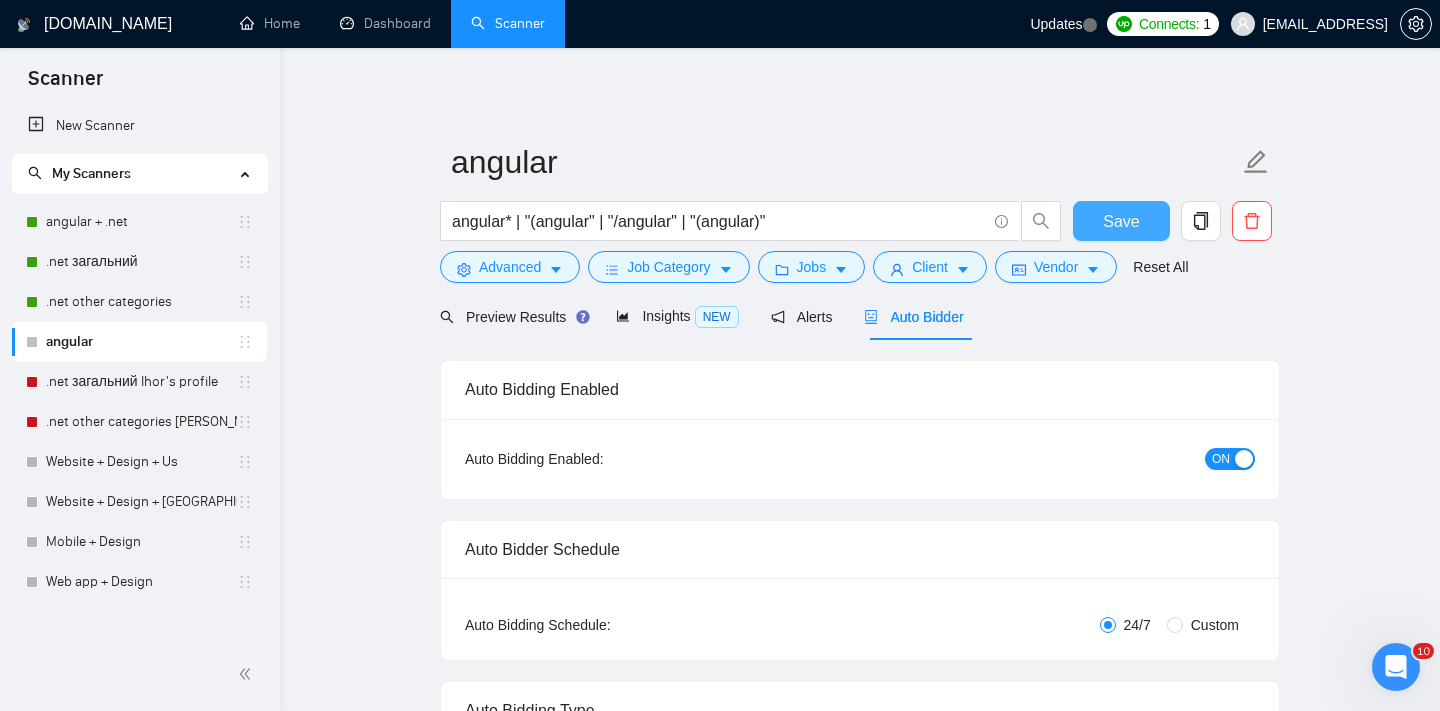 click on "Save" at bounding box center [1121, 221] 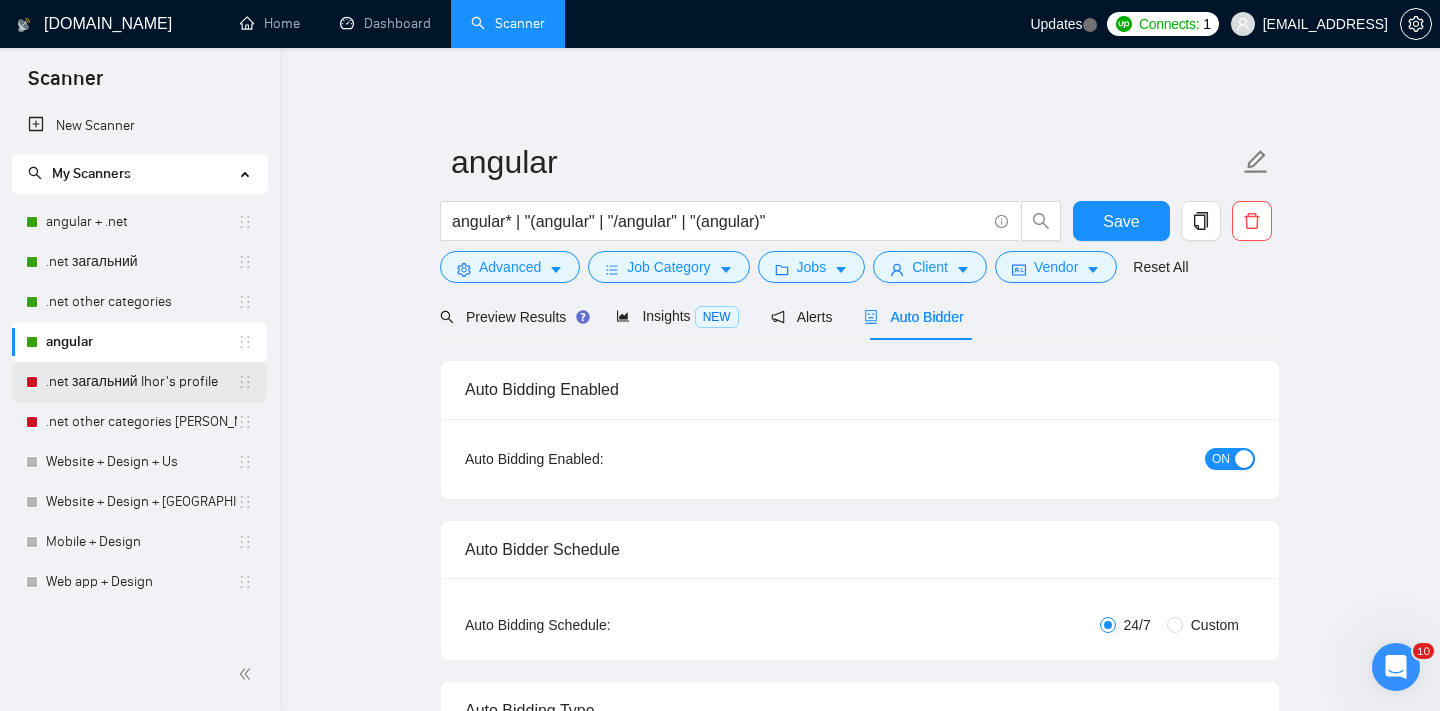 click on ".net загальний Ihor's profile" at bounding box center (141, 382) 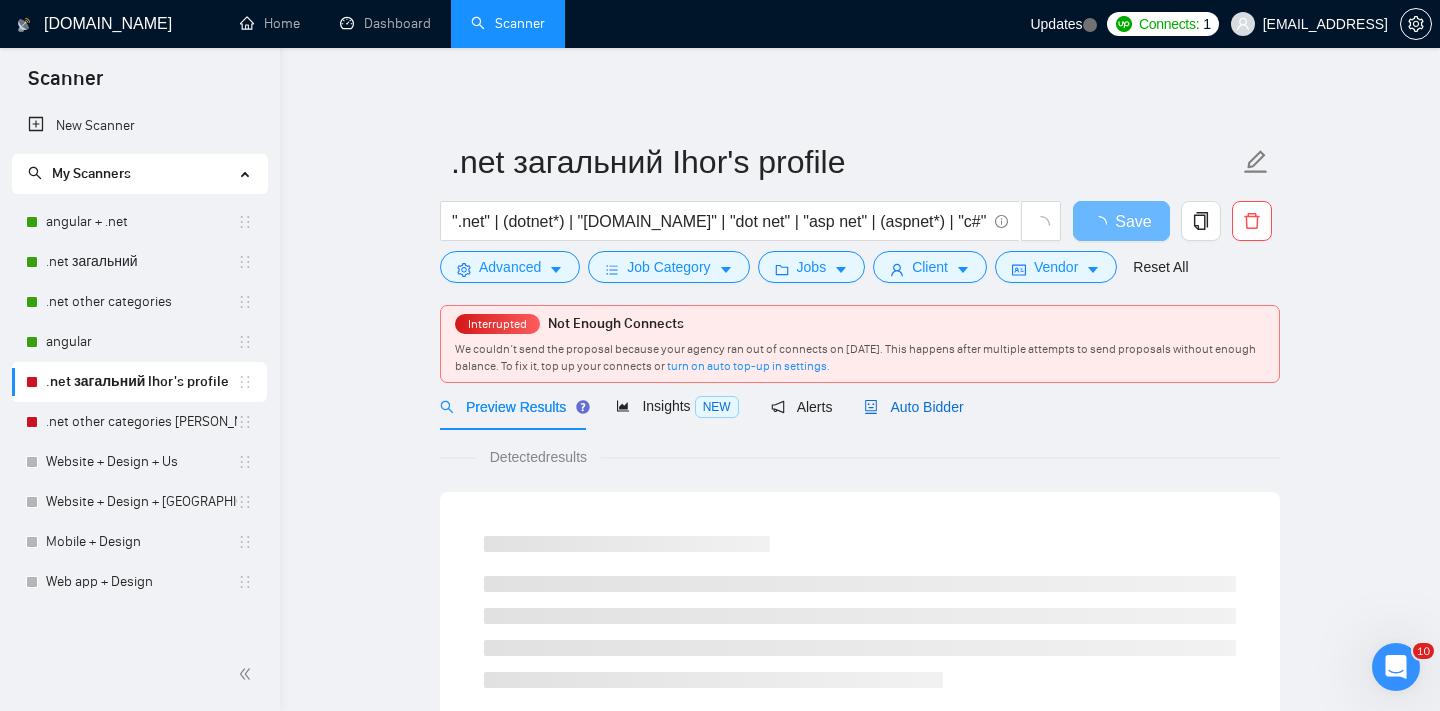 click on "Auto Bidder" at bounding box center [913, 407] 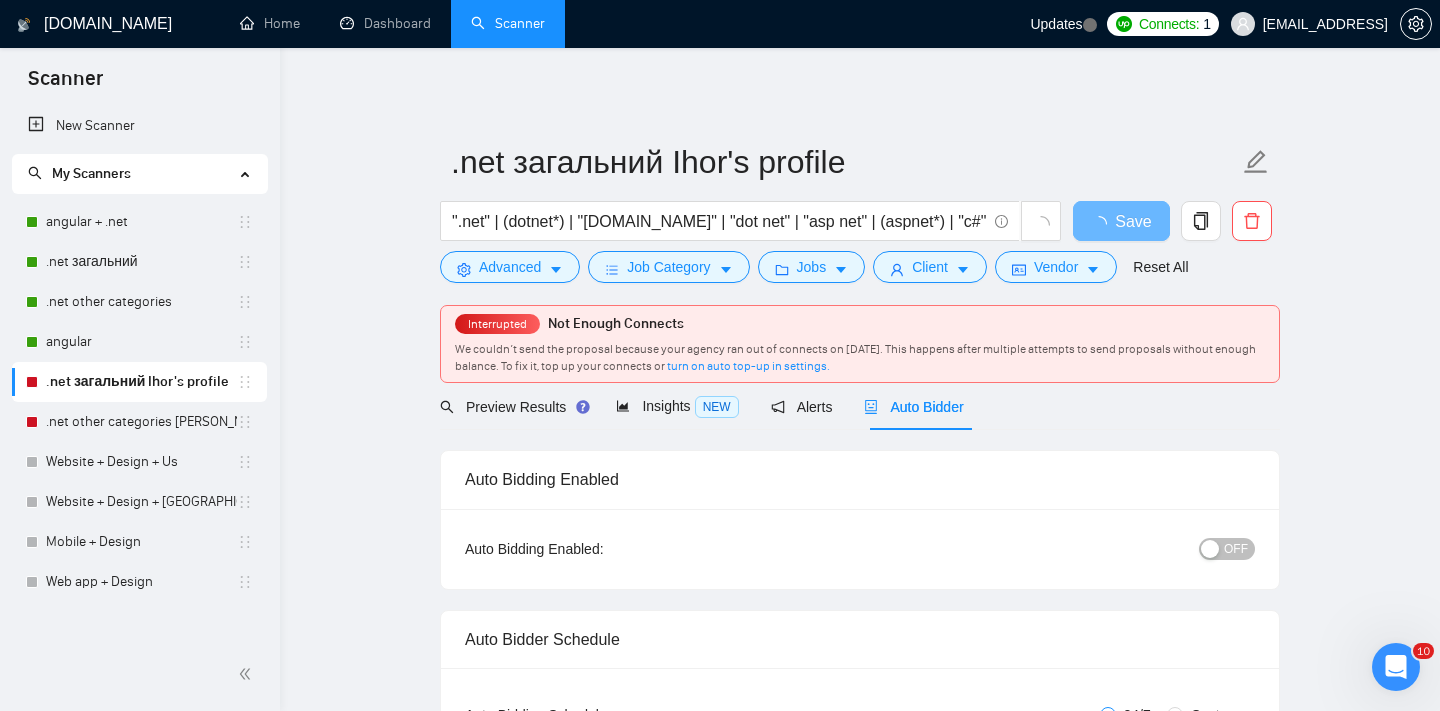click on "OFF" at bounding box center [1236, 549] 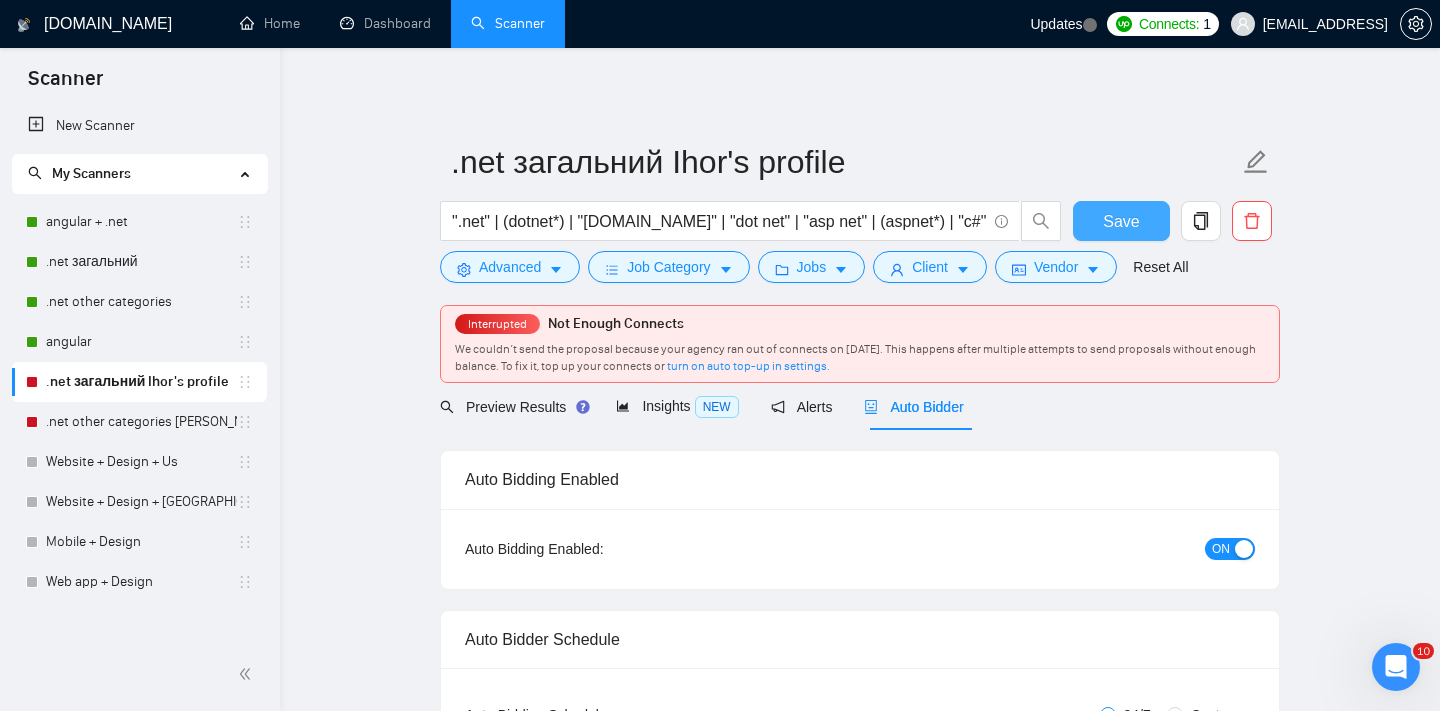 click on "Save" at bounding box center [1121, 221] 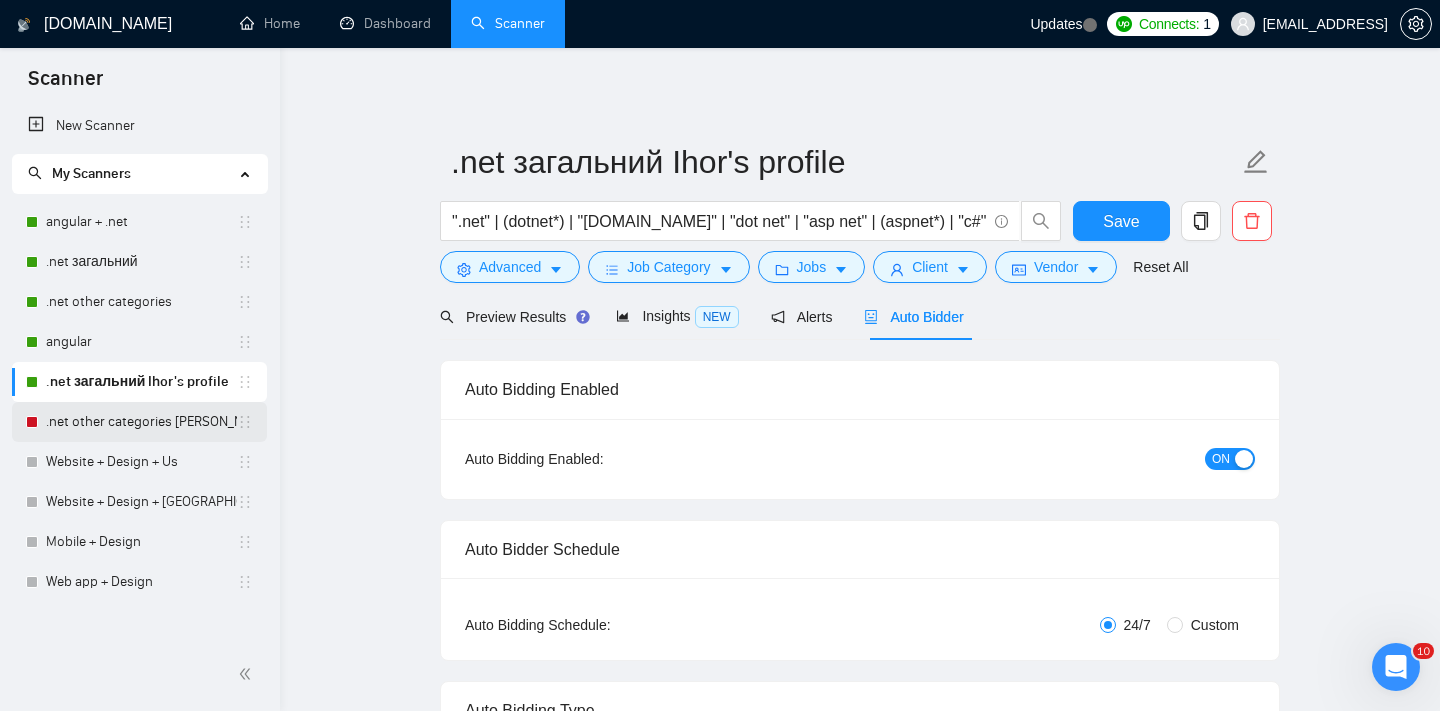 click on ".net other categories [PERSON_NAME]'s profile" at bounding box center [141, 422] 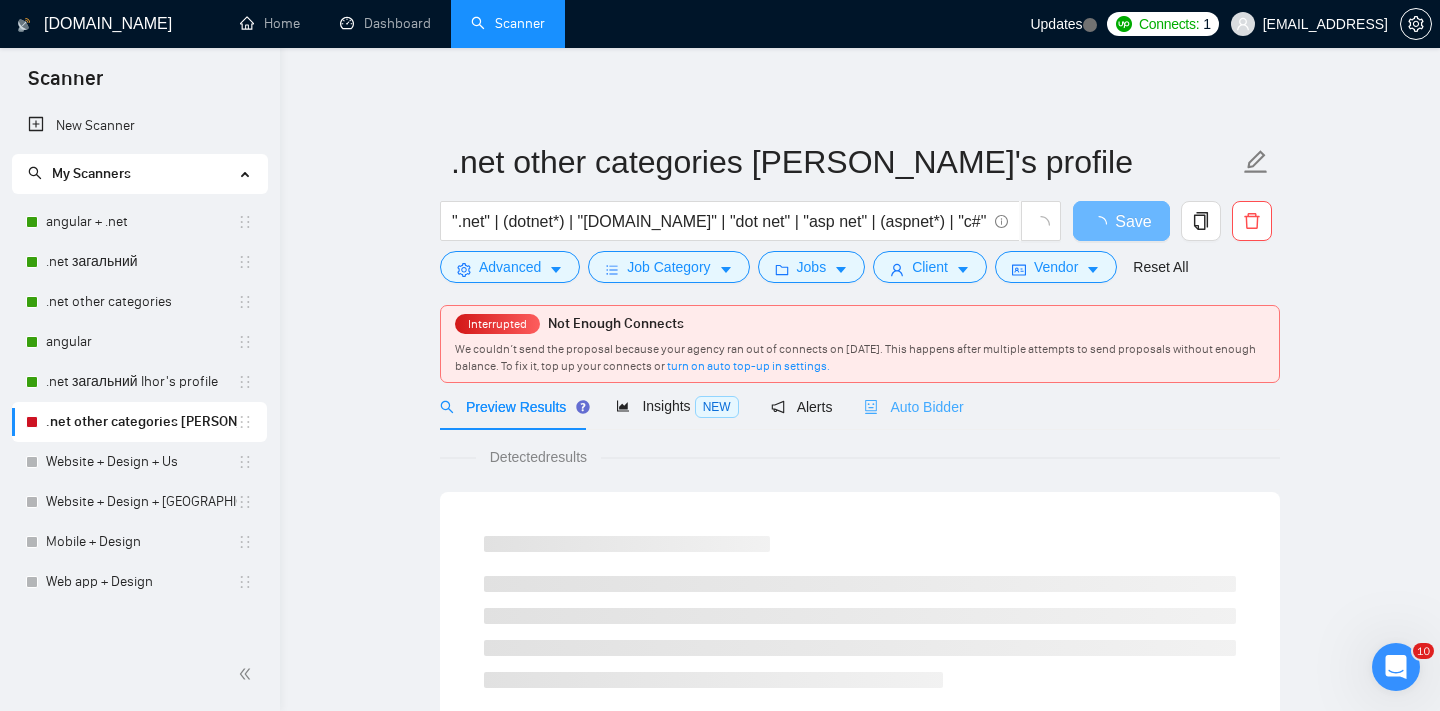 click on "Auto Bidder" at bounding box center (913, 406) 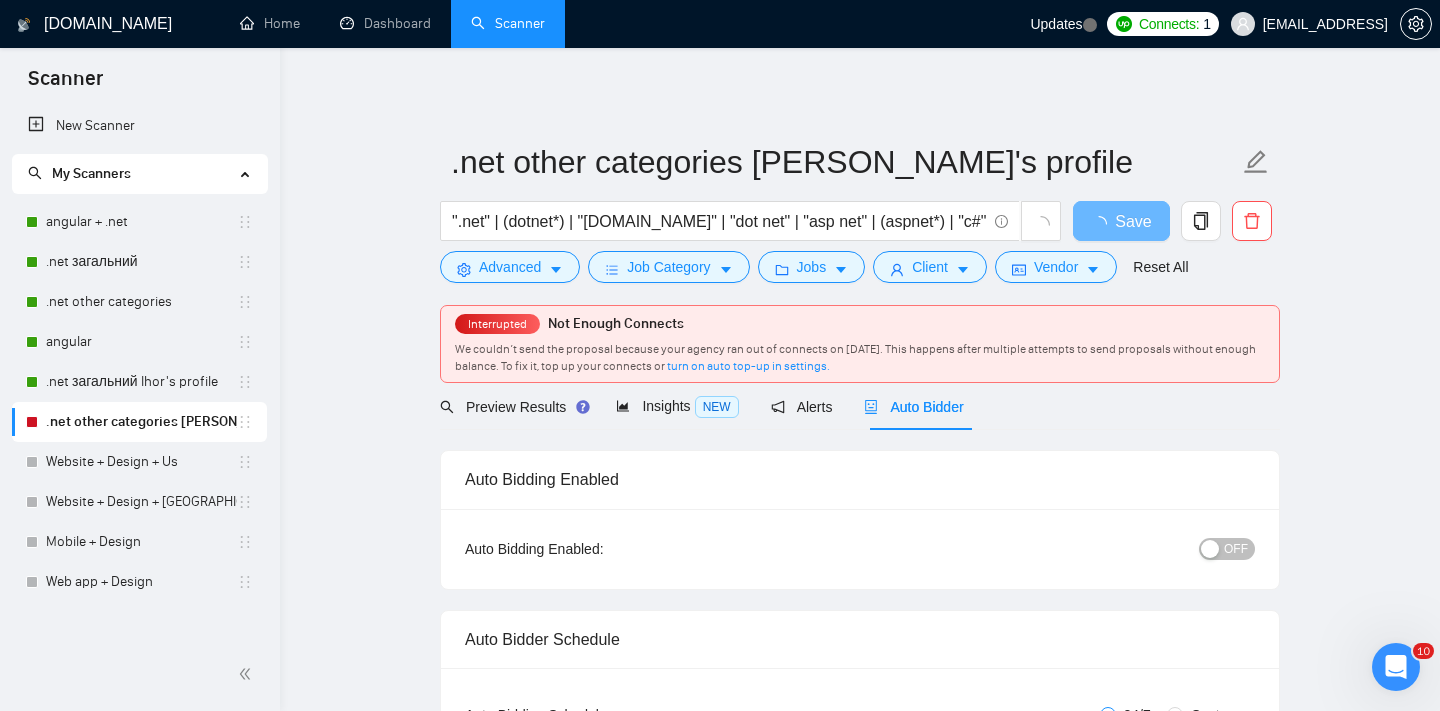 click on "OFF" at bounding box center [1236, 549] 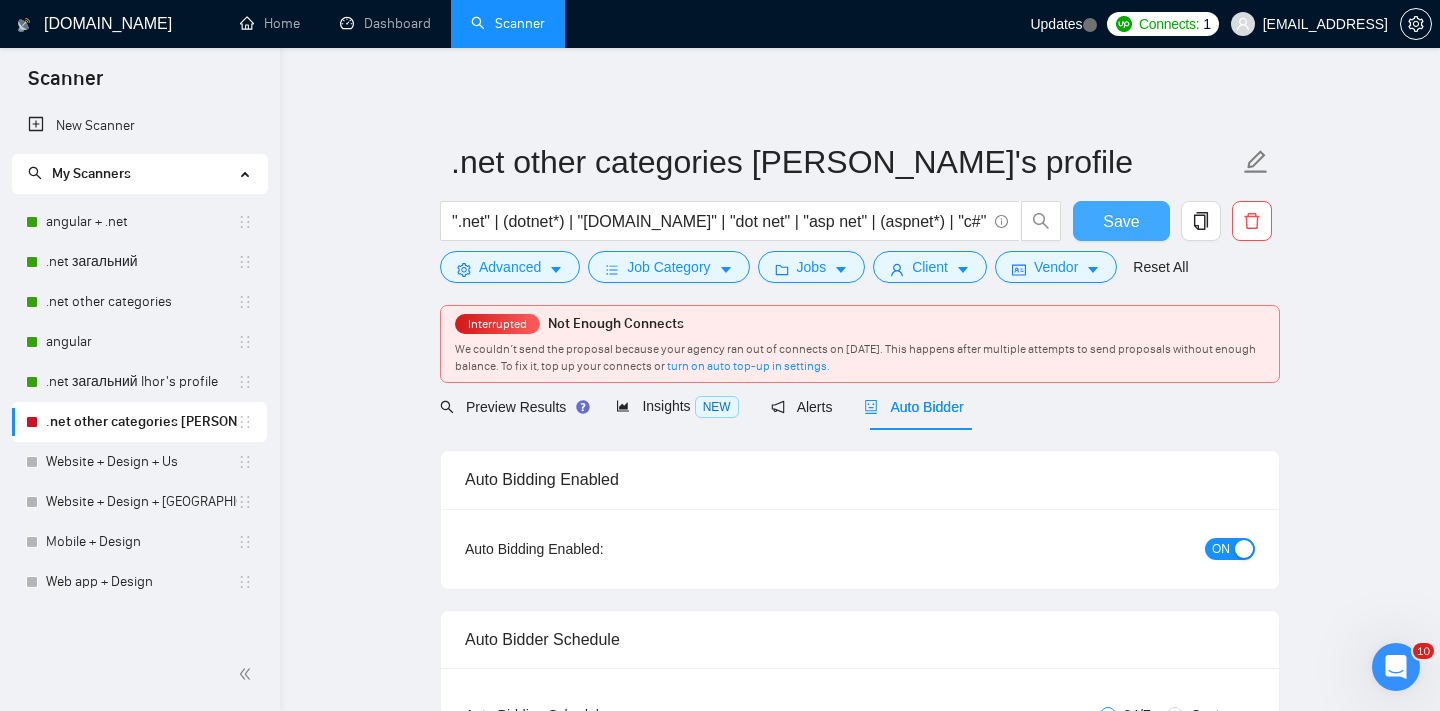 click on "Save" at bounding box center [1121, 221] 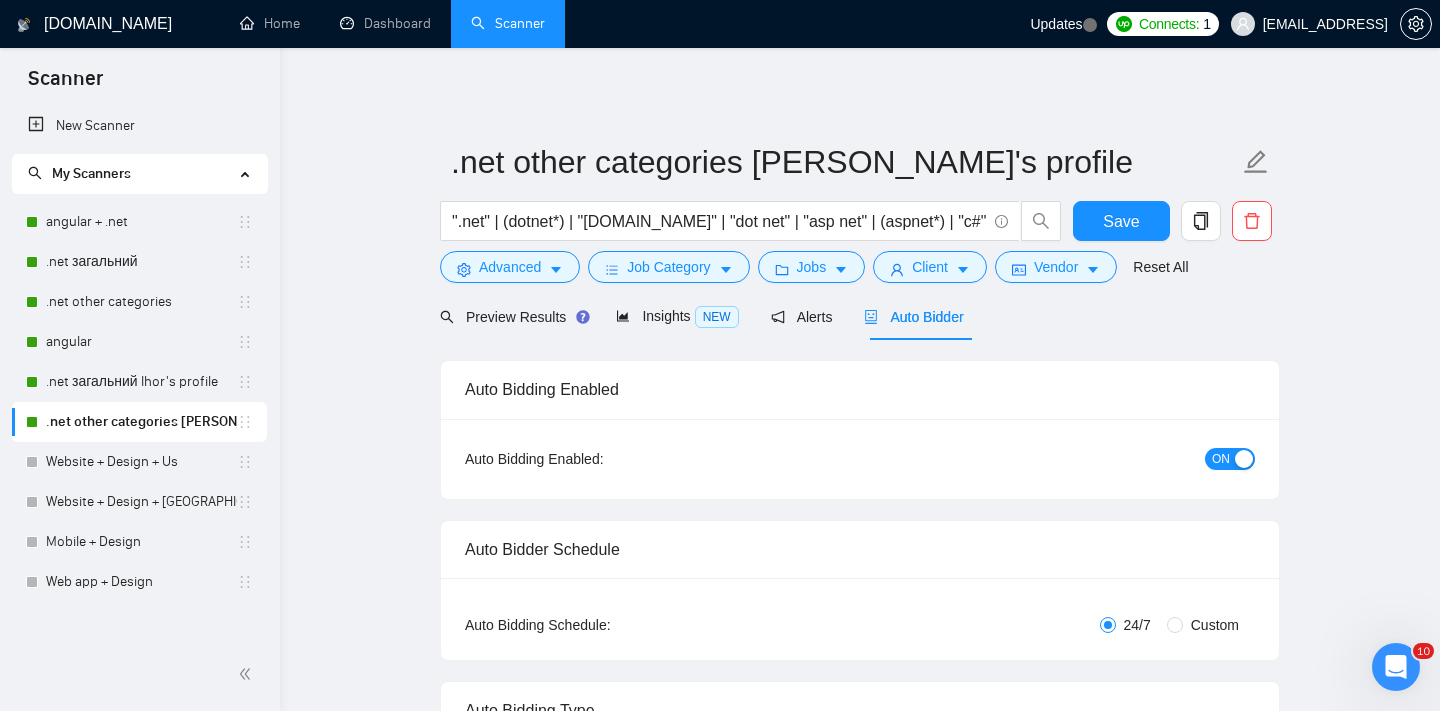 type 